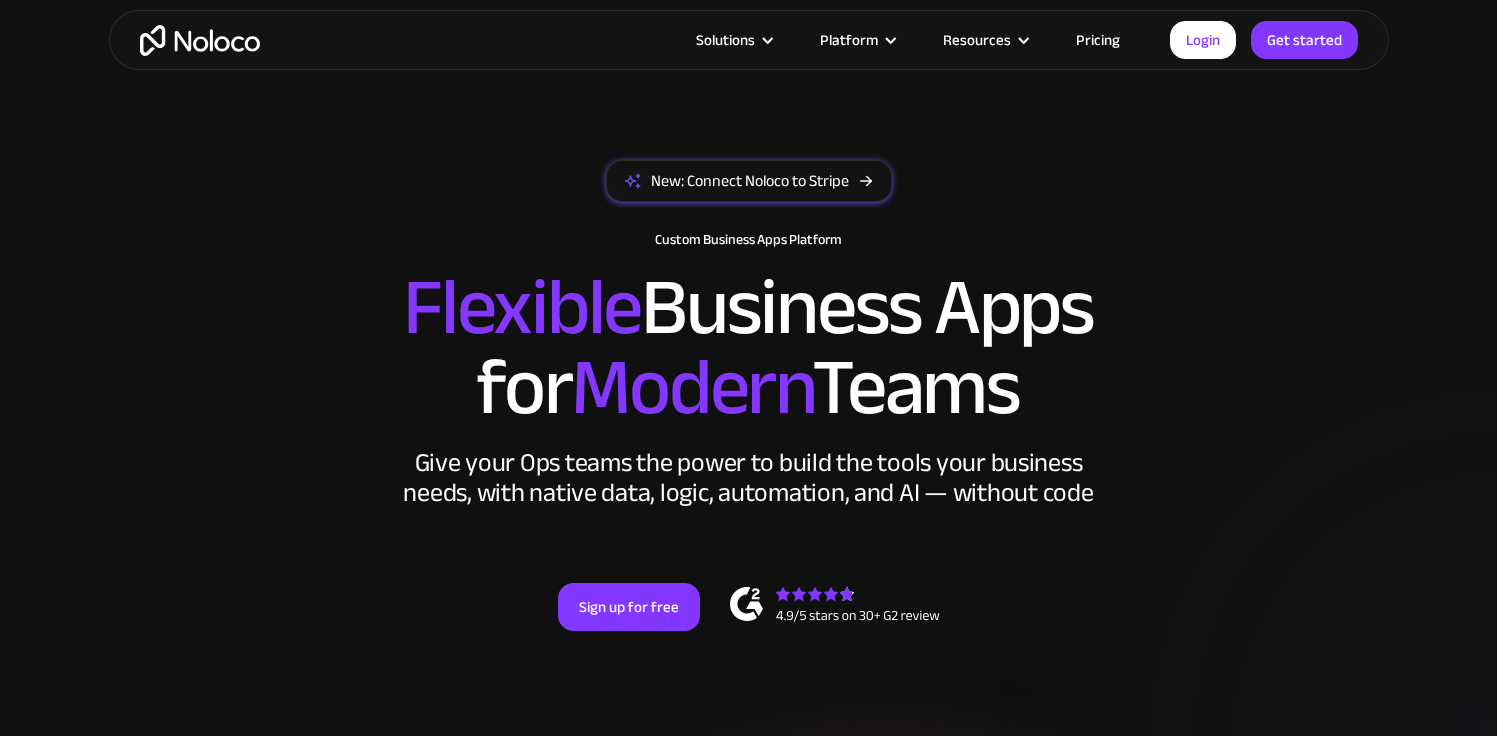 scroll, scrollTop: 44, scrollLeft: 0, axis: vertical 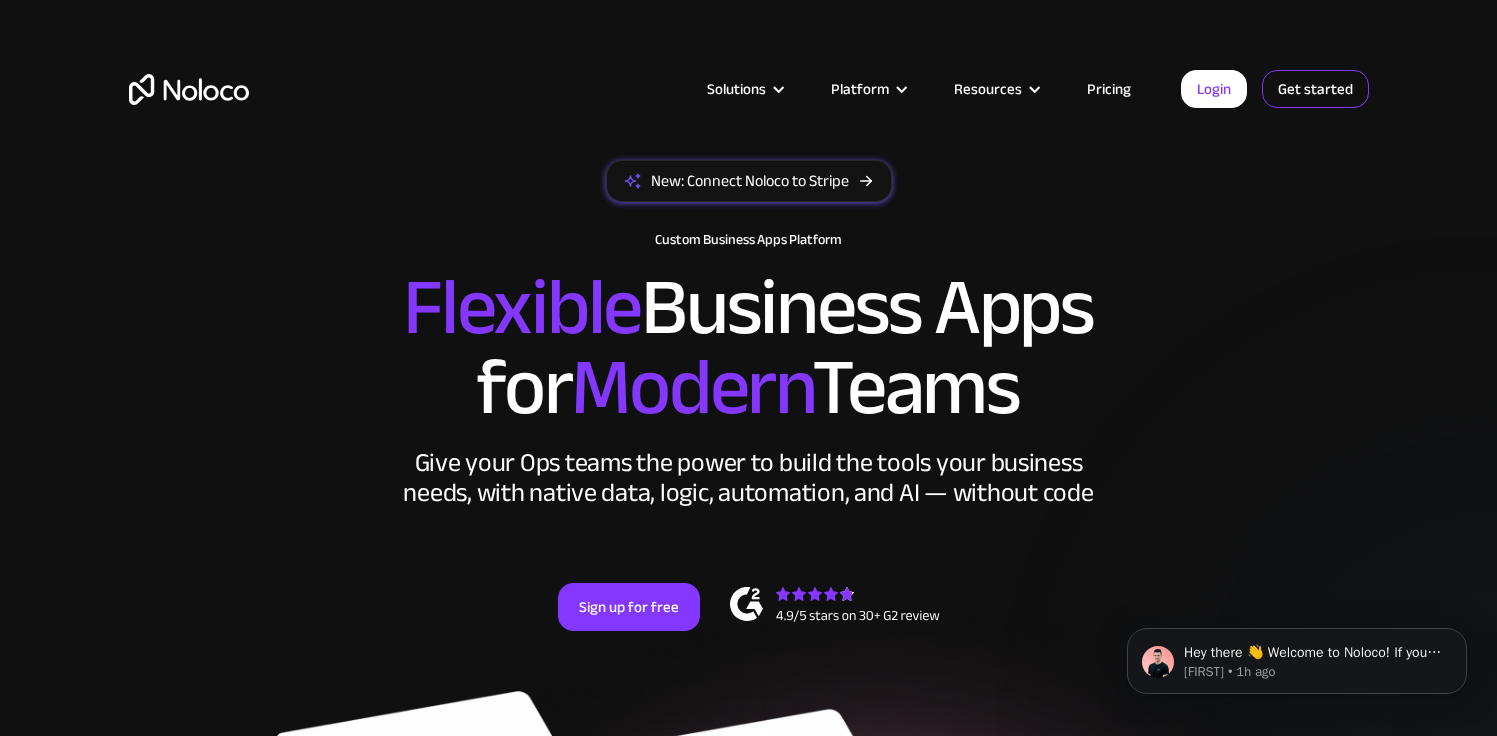 click on "Get started" at bounding box center (0, 0) 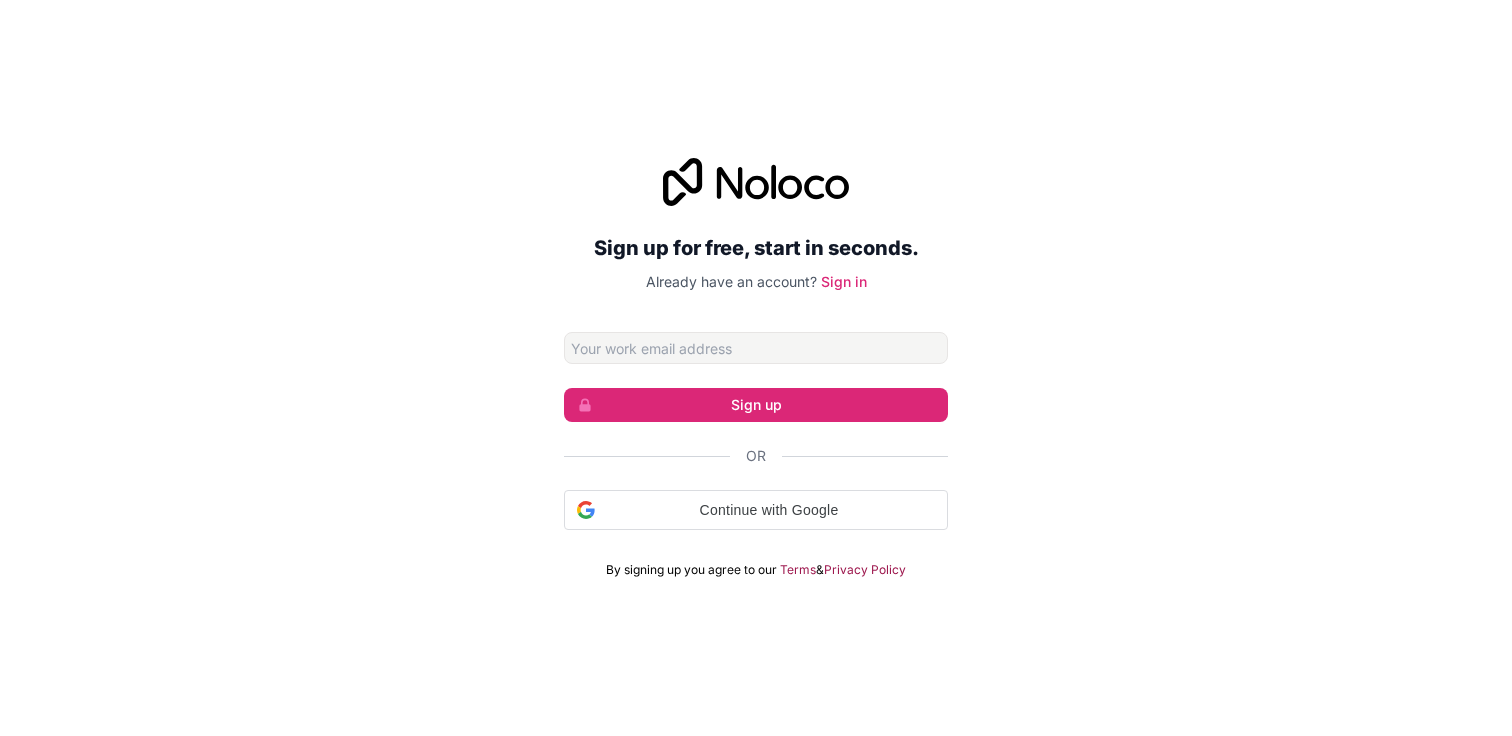 scroll, scrollTop: 0, scrollLeft: 0, axis: both 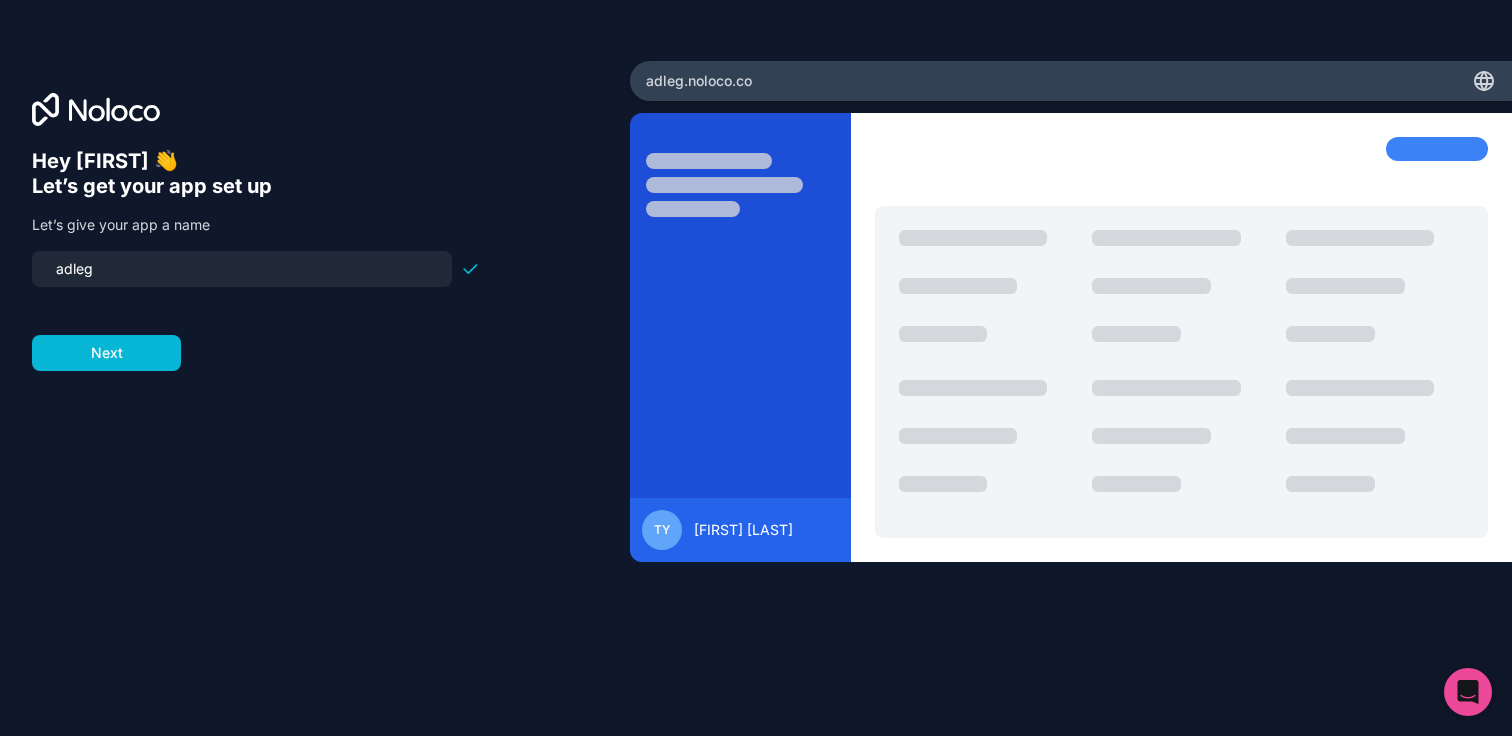 click on "adleg" at bounding box center [242, 269] 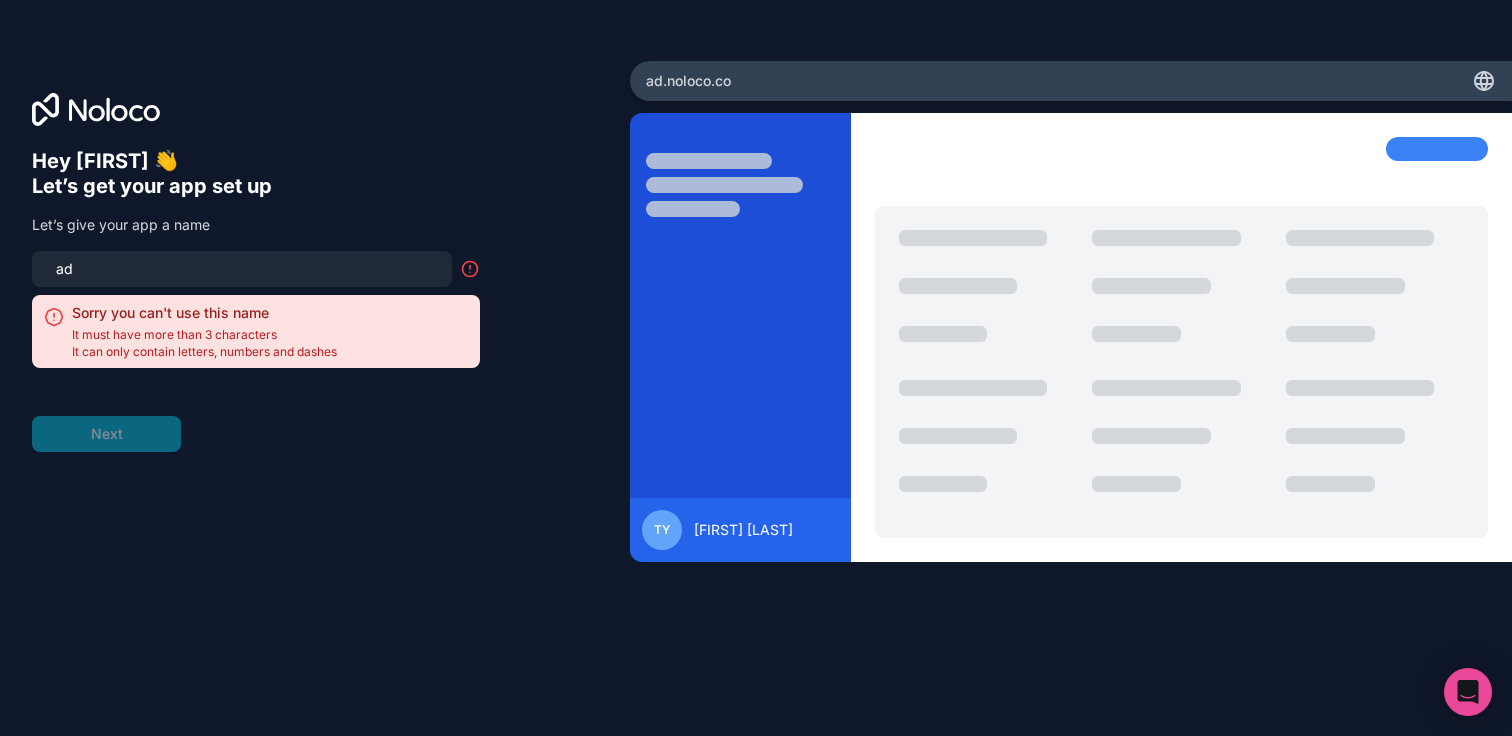 type on "a" 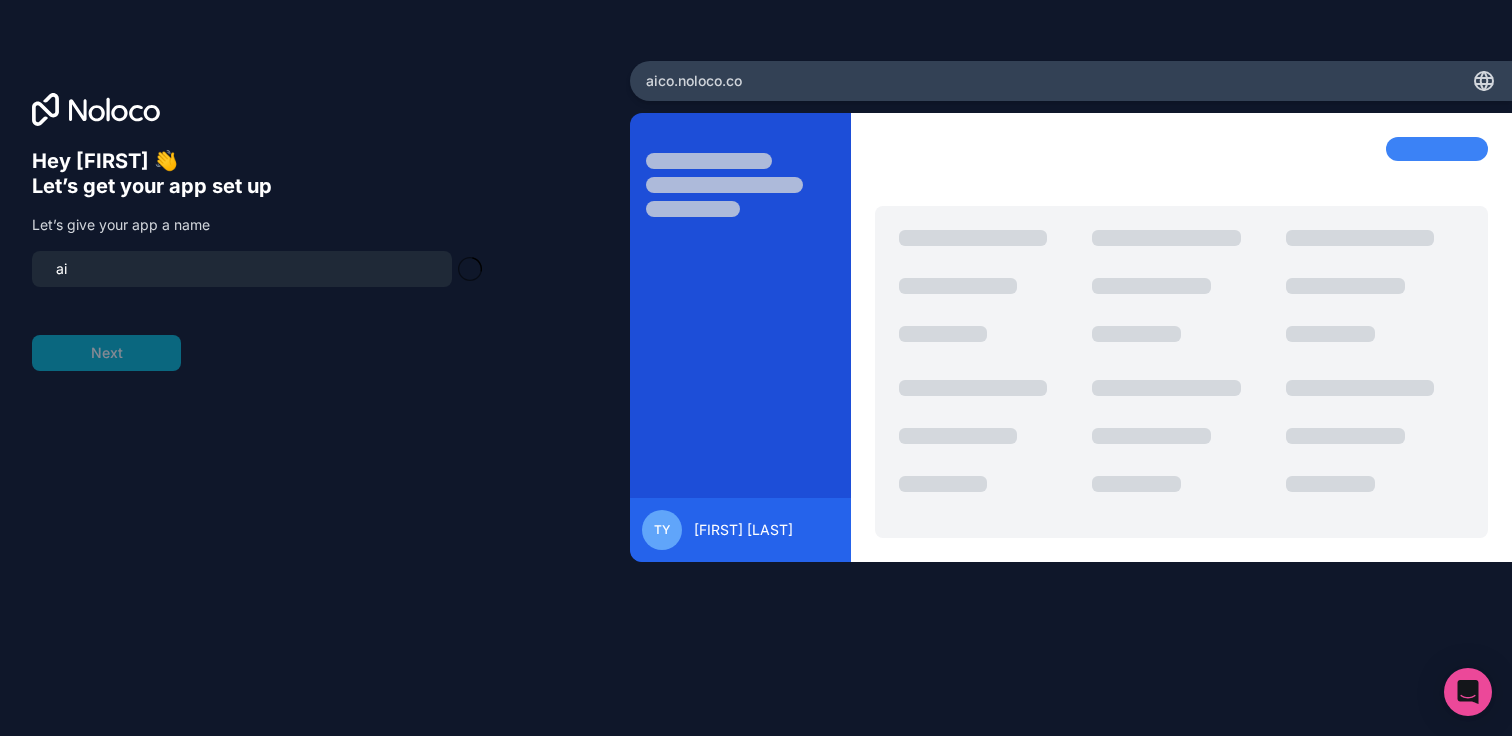 type on "a" 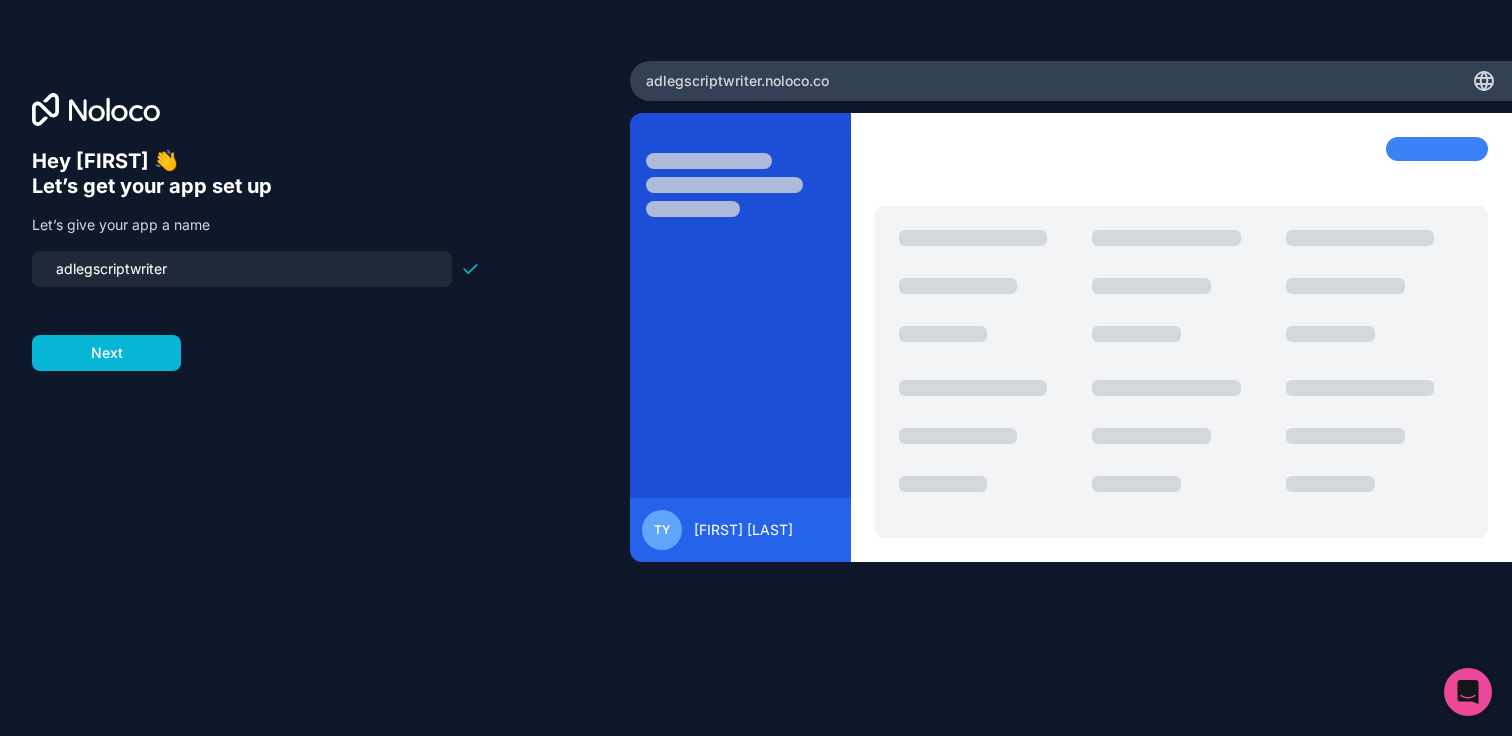 click on "adlegscriptwriter" at bounding box center (242, 269) 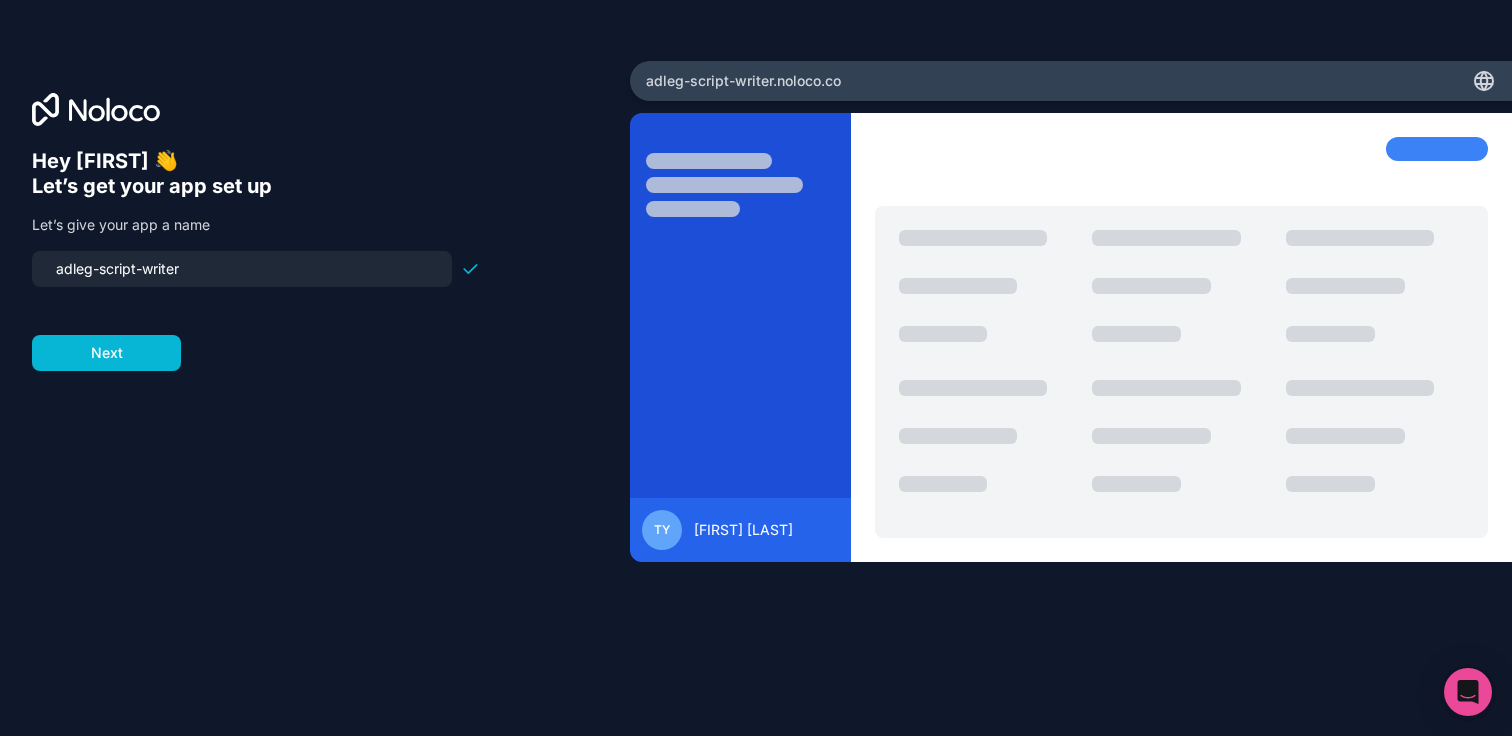 drag, startPoint x: 197, startPoint y: 267, endPoint x: 98, endPoint y: 270, distance: 99.04544 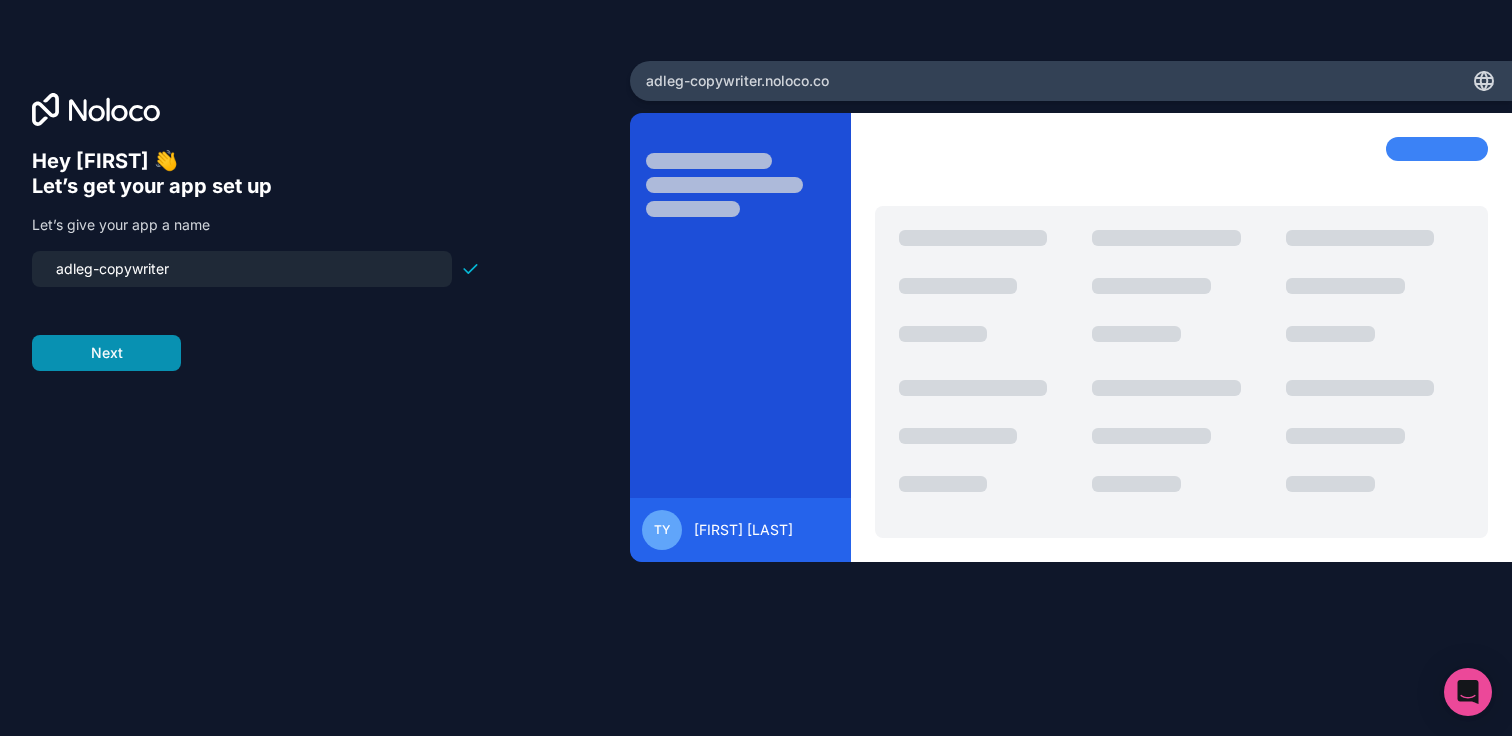 type on "adleg-copywriter" 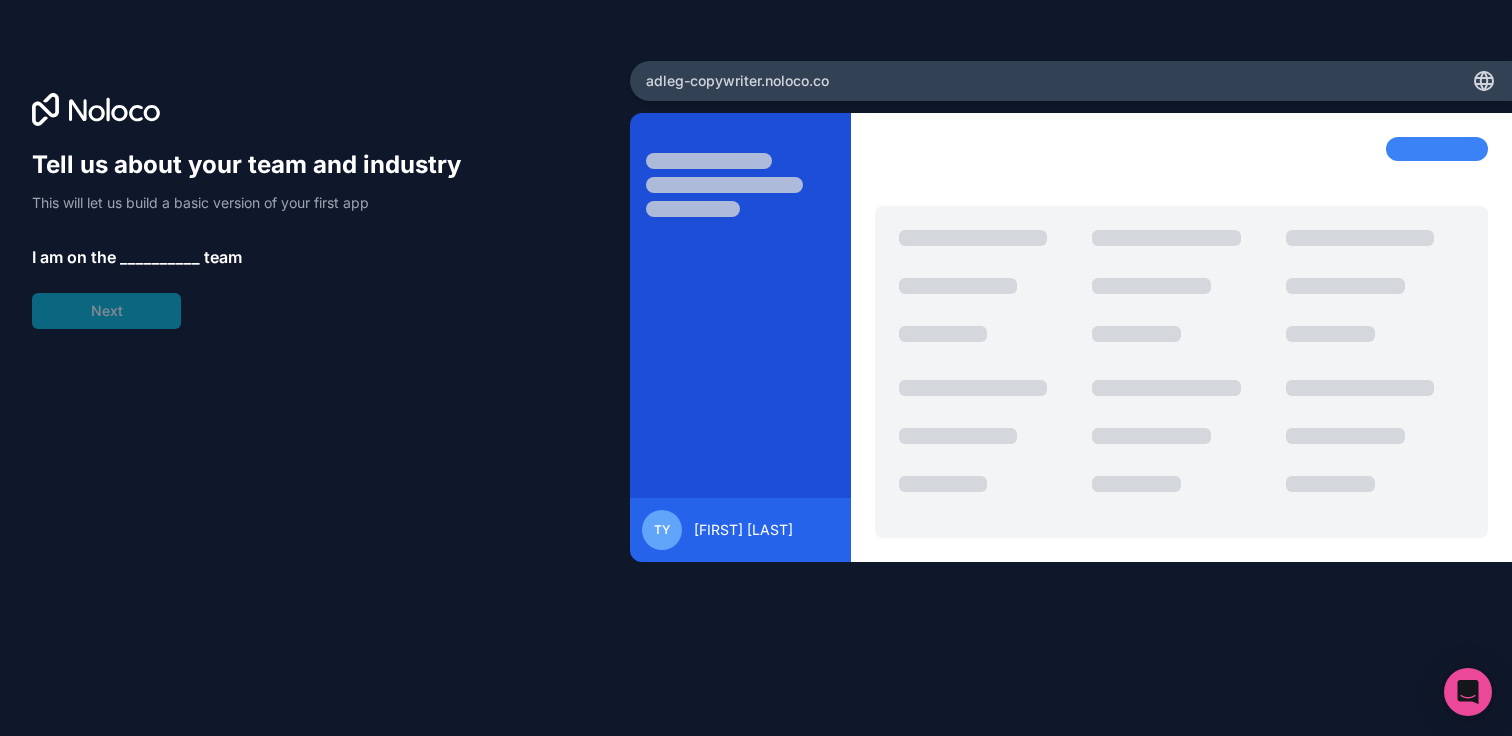 click on "__________" at bounding box center [160, 257] 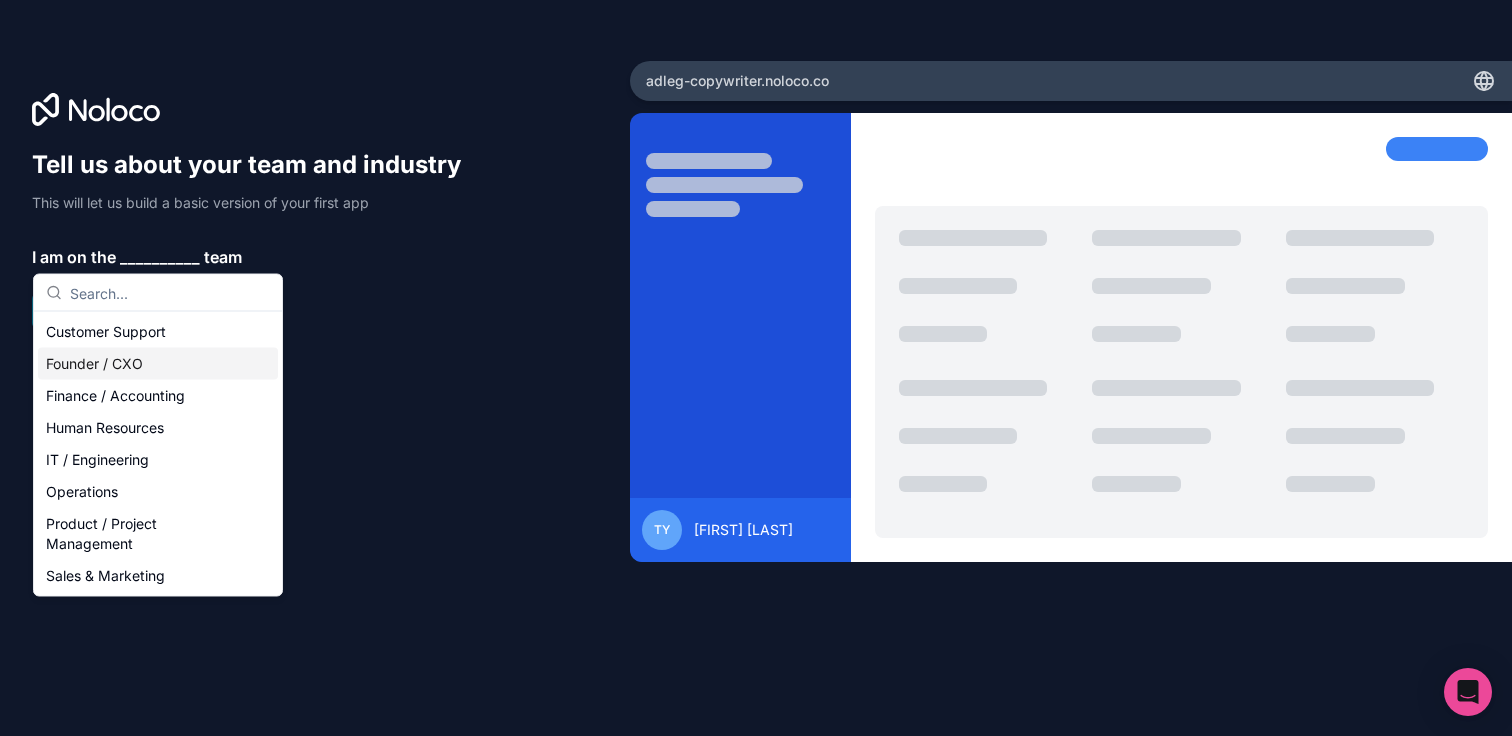 click on "Founder / CXO" at bounding box center (158, 364) 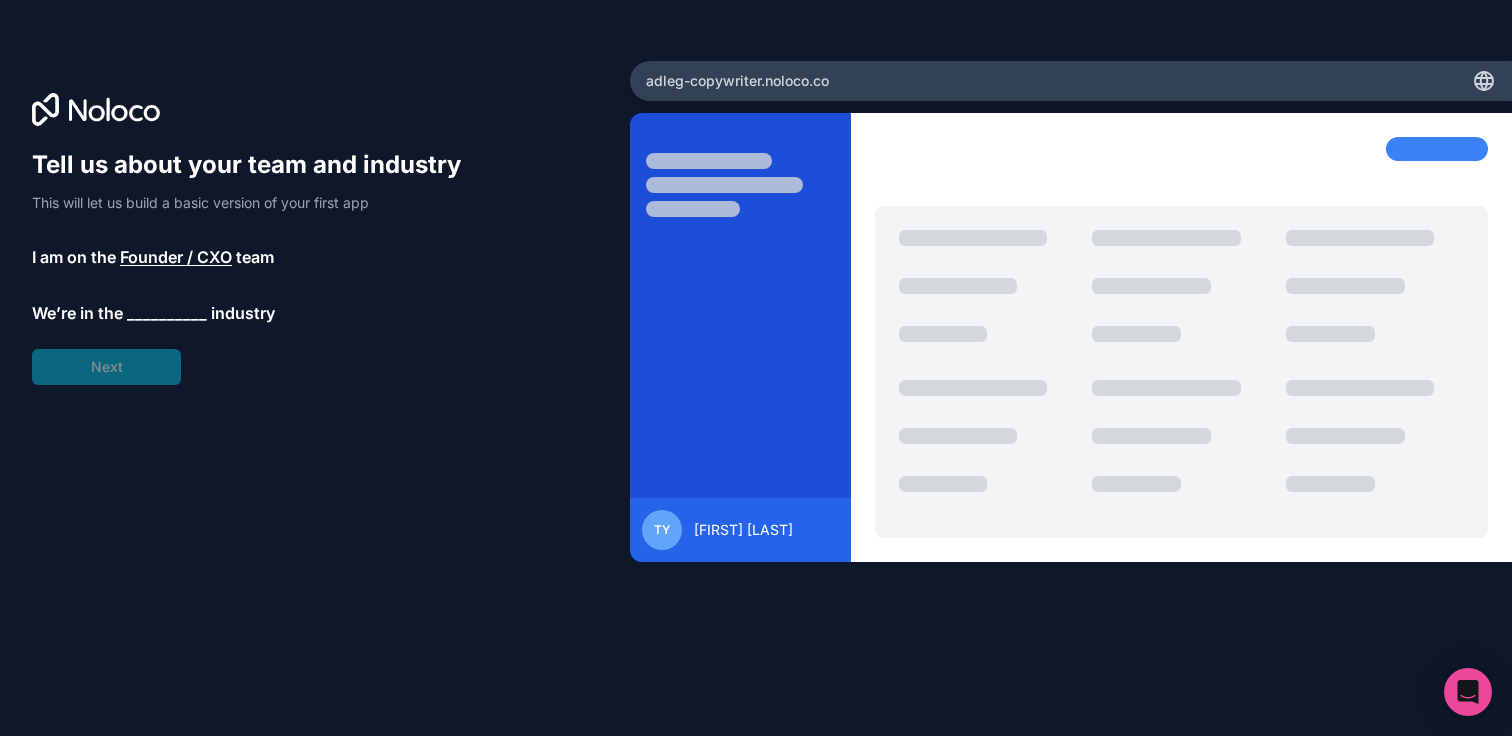 click on "__________" at bounding box center (167, 313) 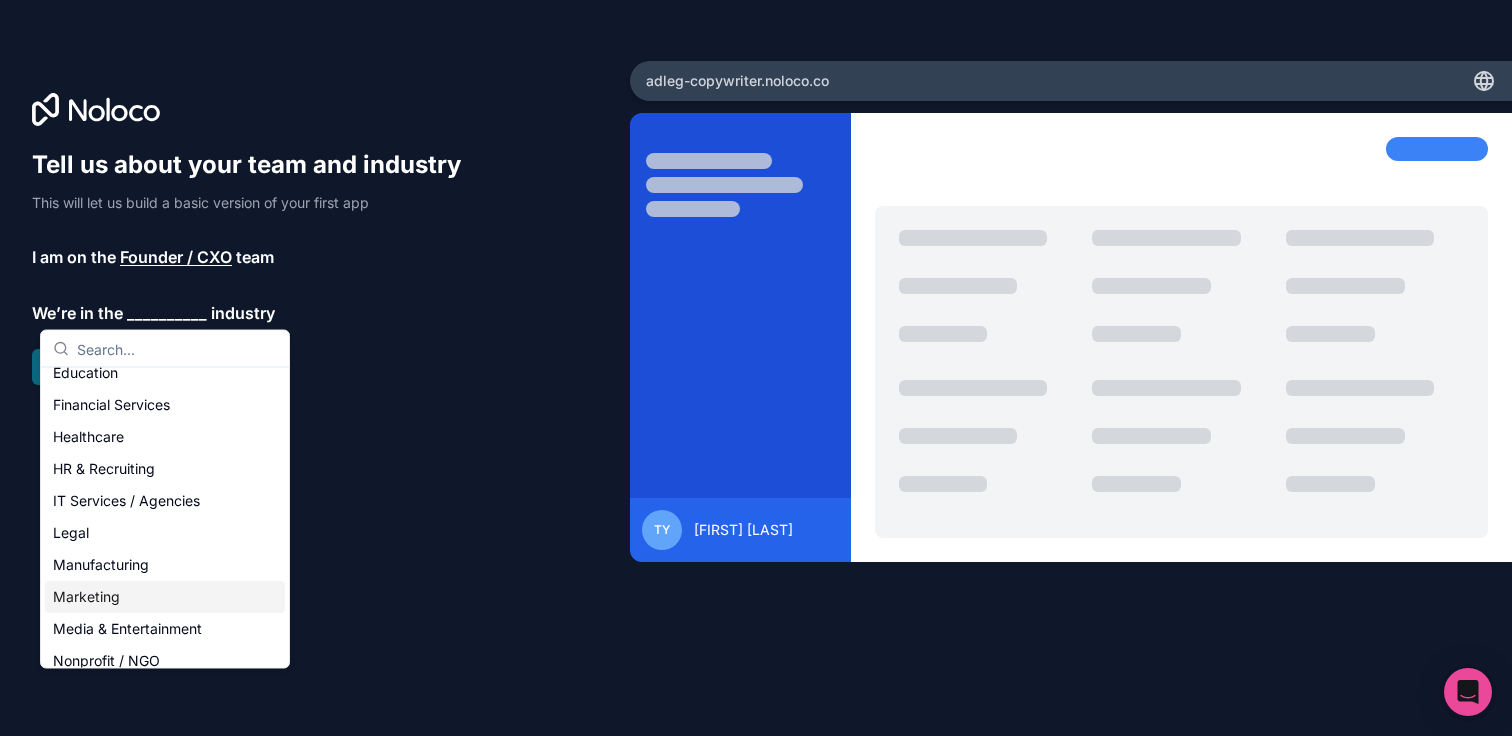 scroll, scrollTop: 116, scrollLeft: 0, axis: vertical 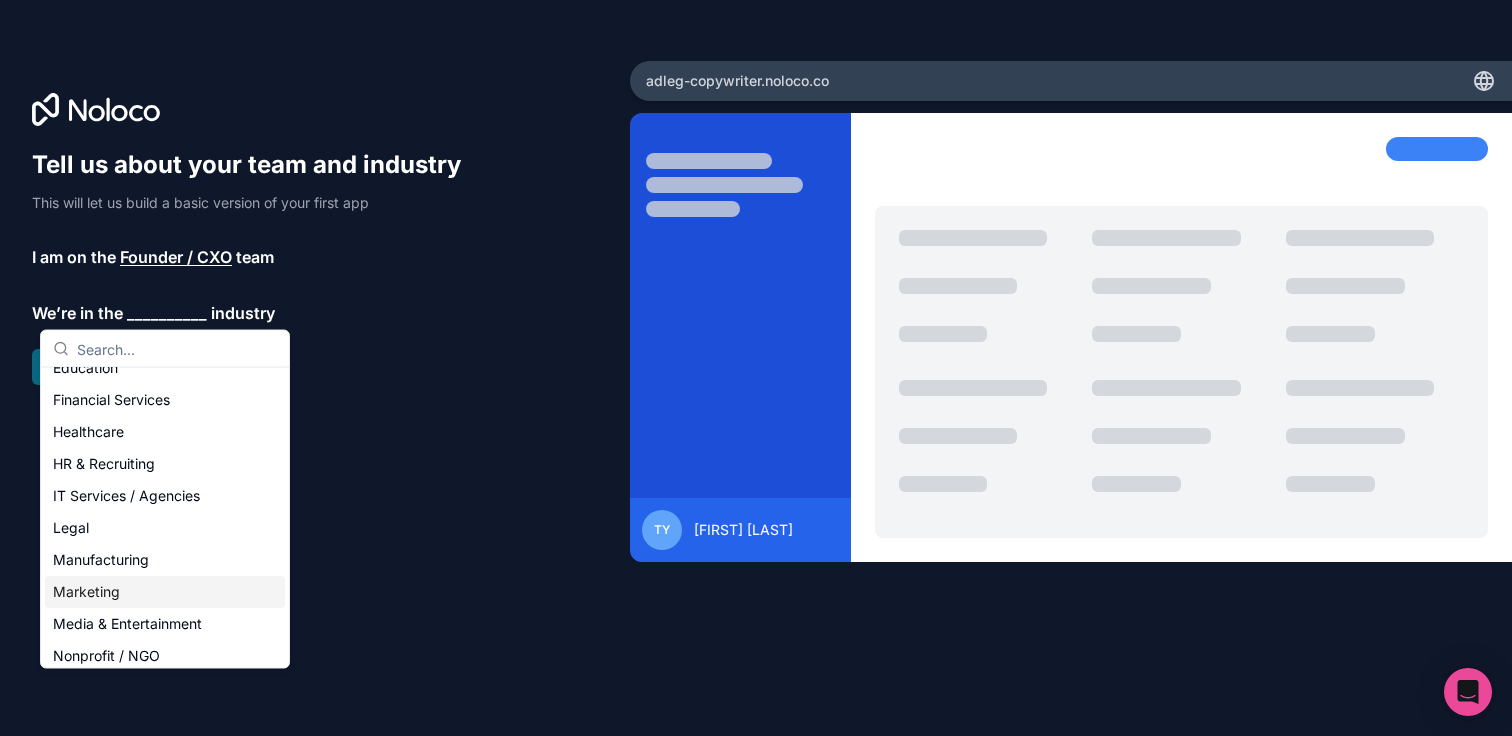 click on "Marketing" at bounding box center [165, 592] 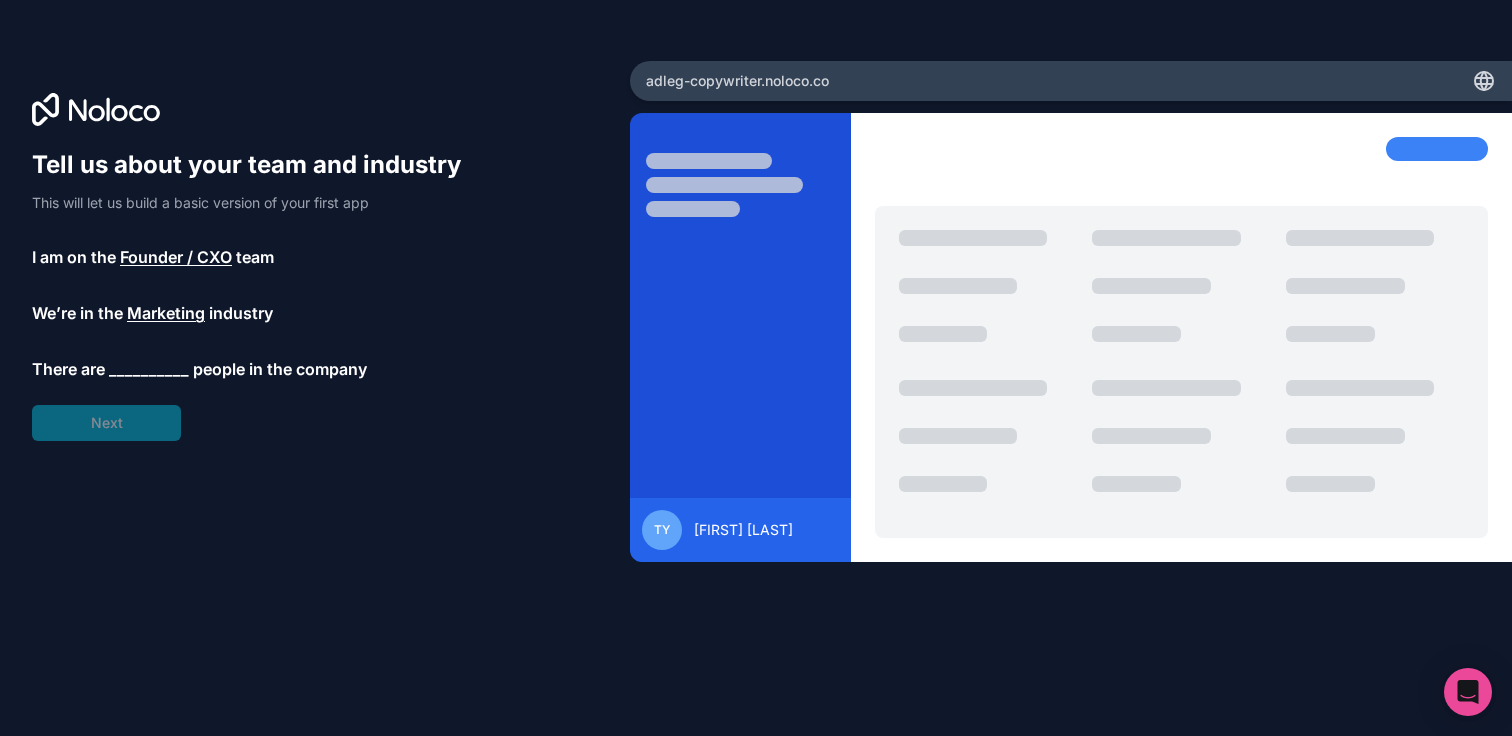 click on "__________" at bounding box center (149, 369) 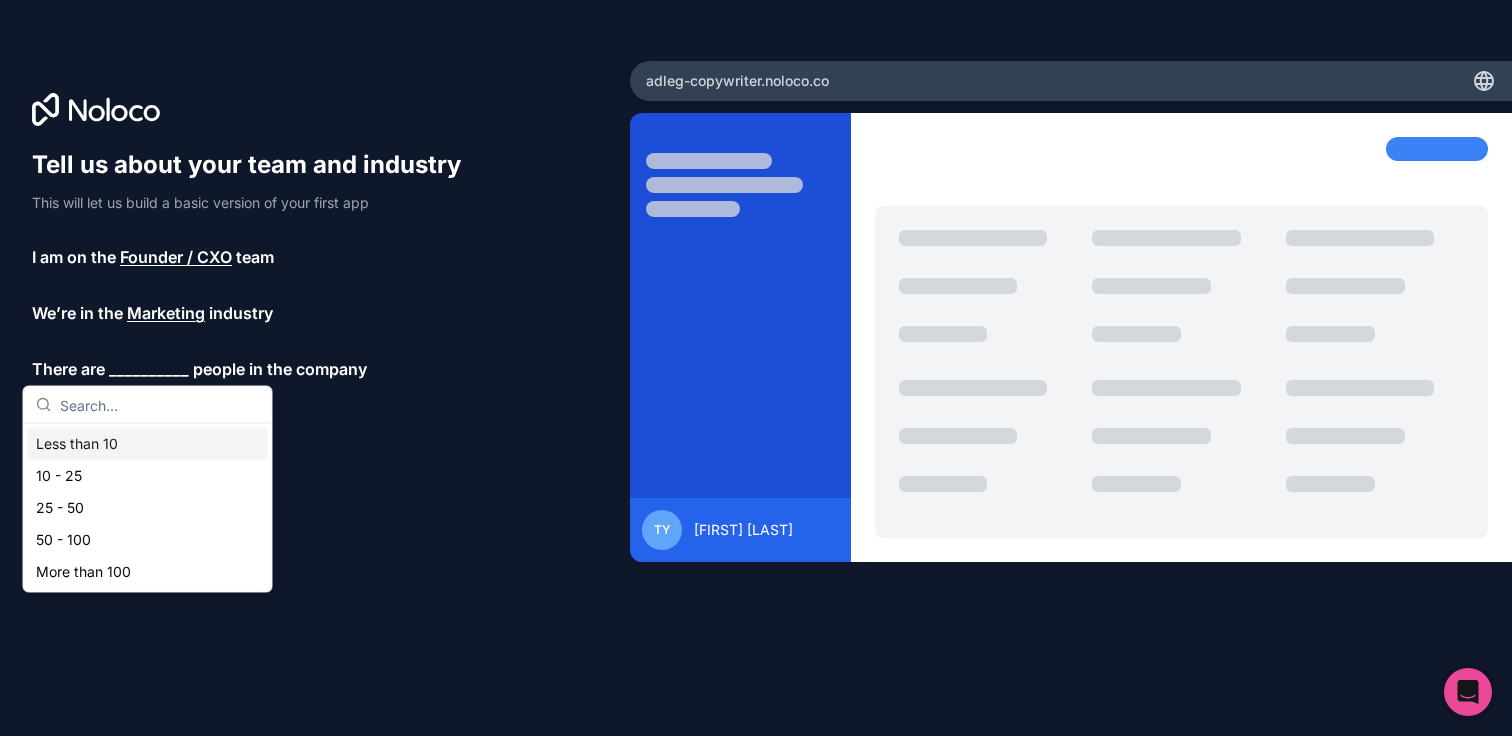 click on "Less than 10" at bounding box center [148, 444] 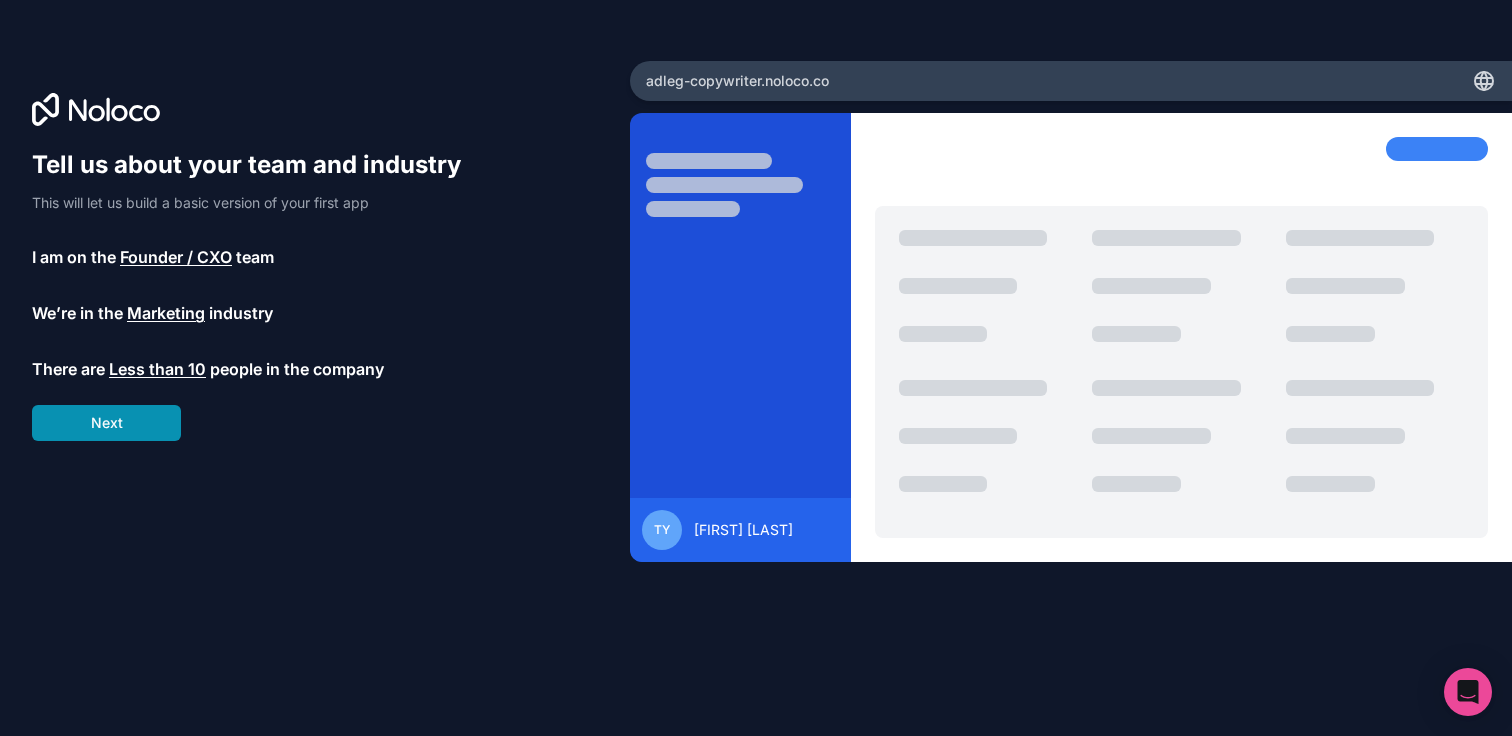click on "Next" at bounding box center (106, 423) 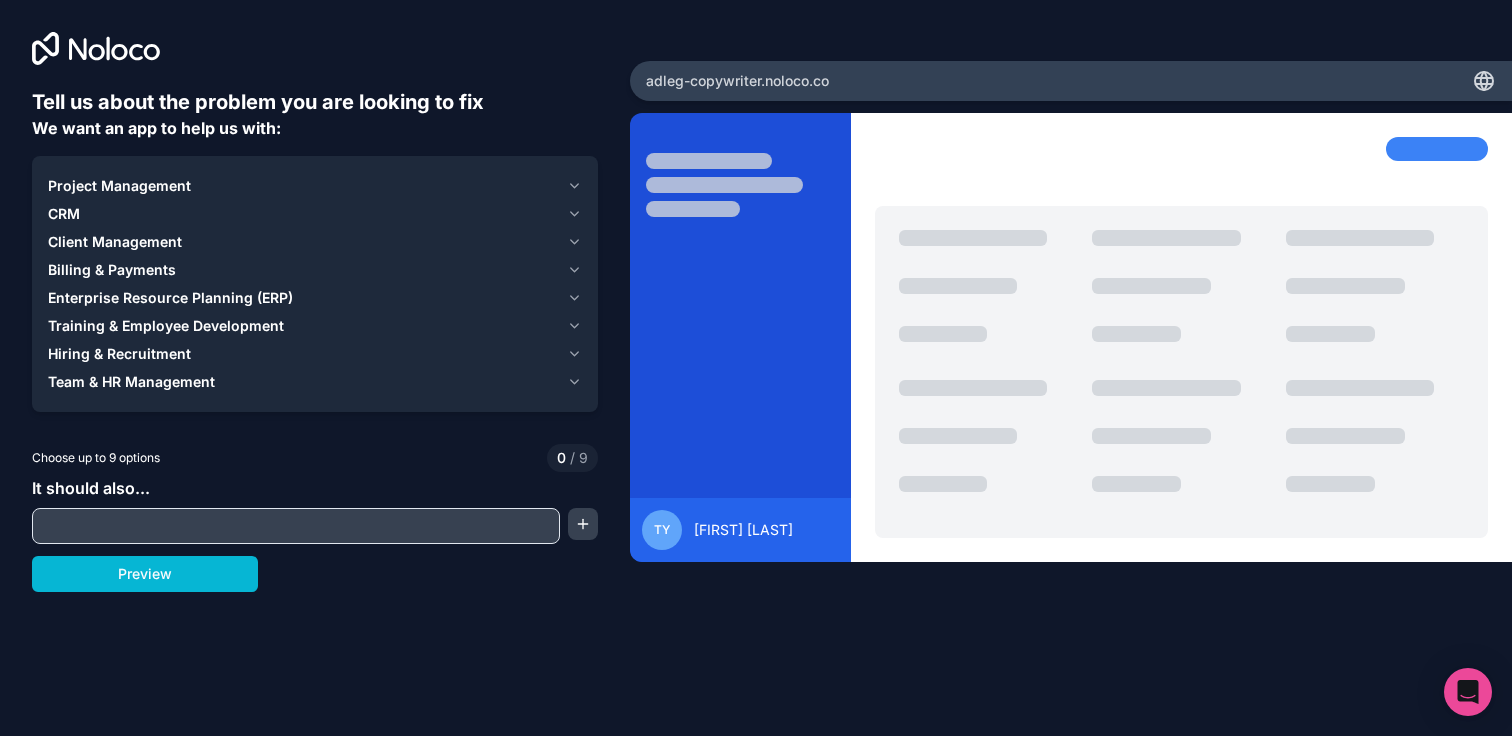 click at bounding box center (296, 526) 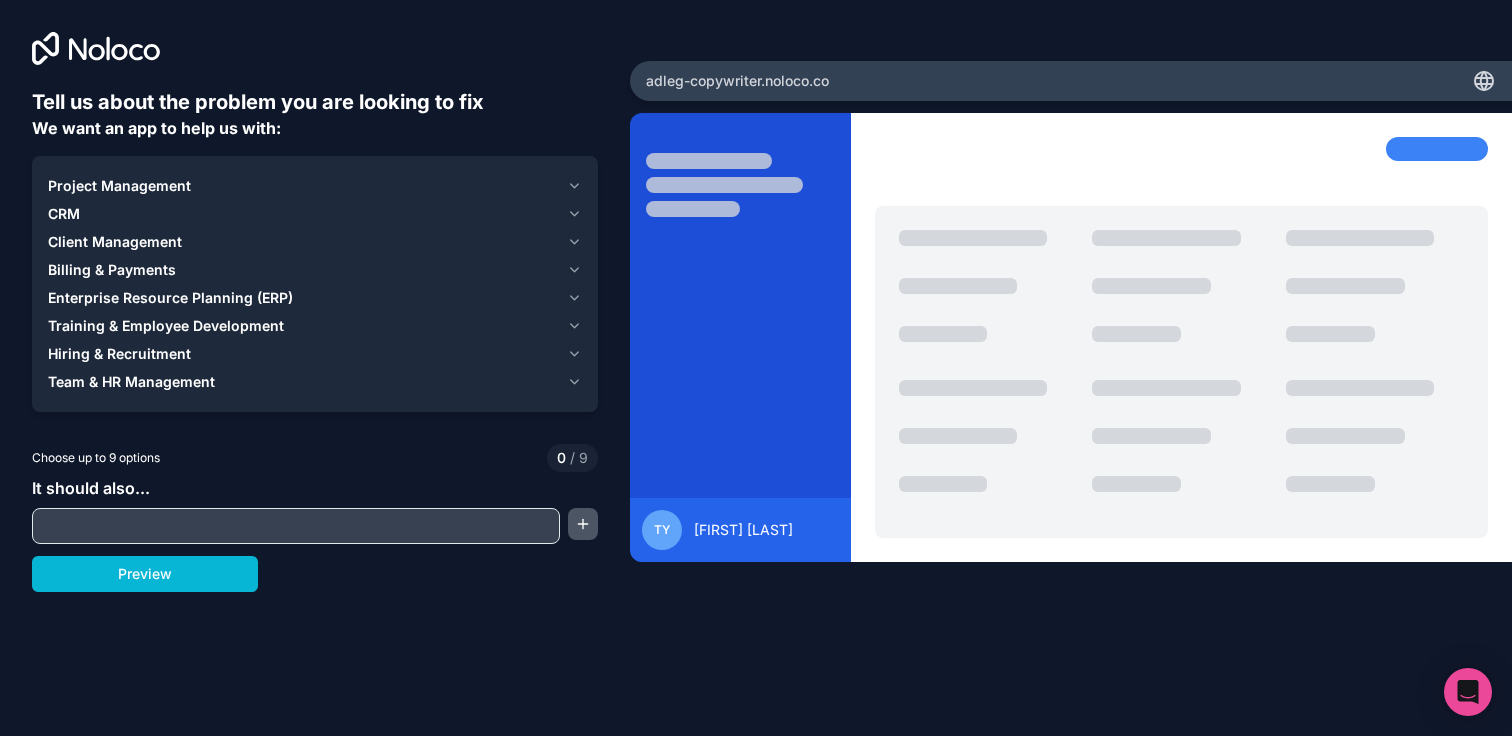 click at bounding box center (583, 524) 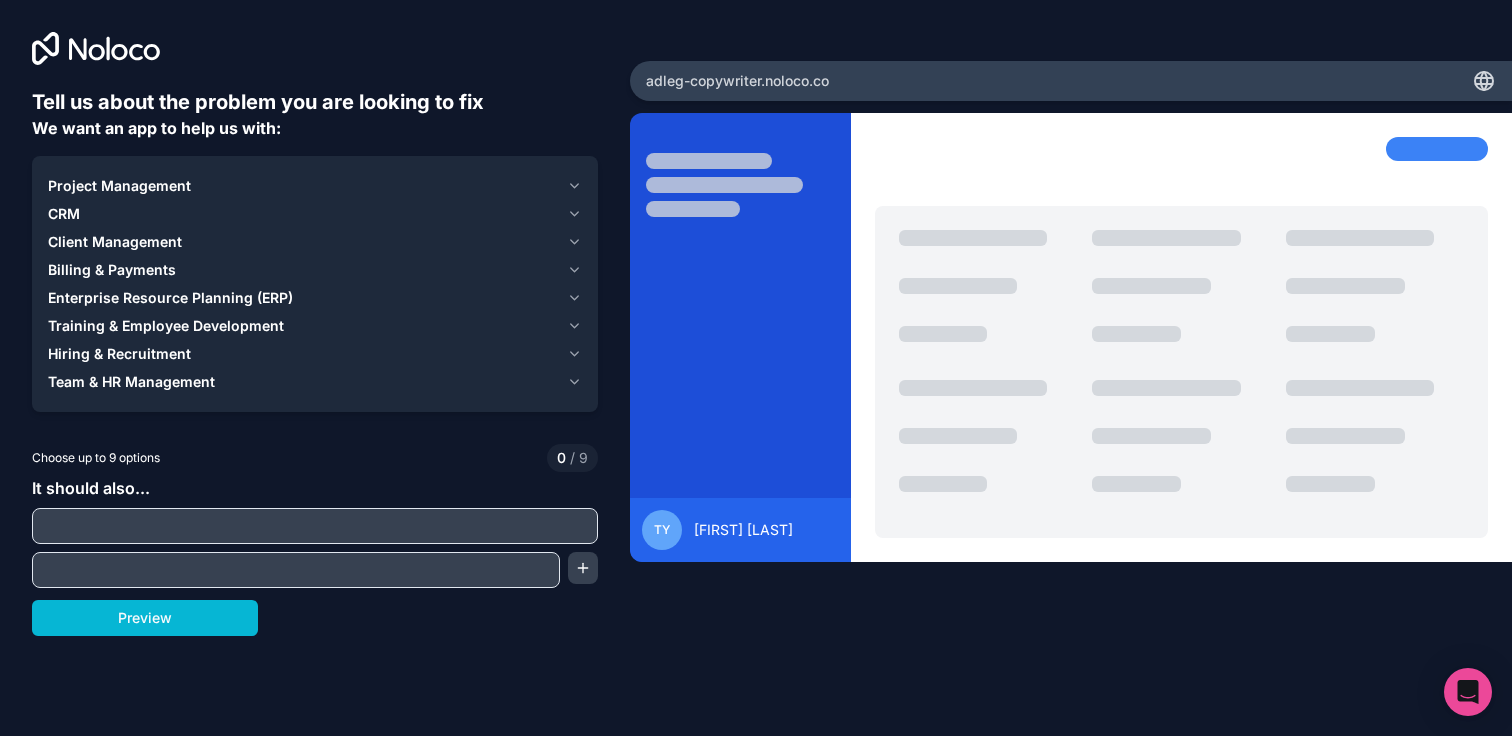 click at bounding box center (315, 526) 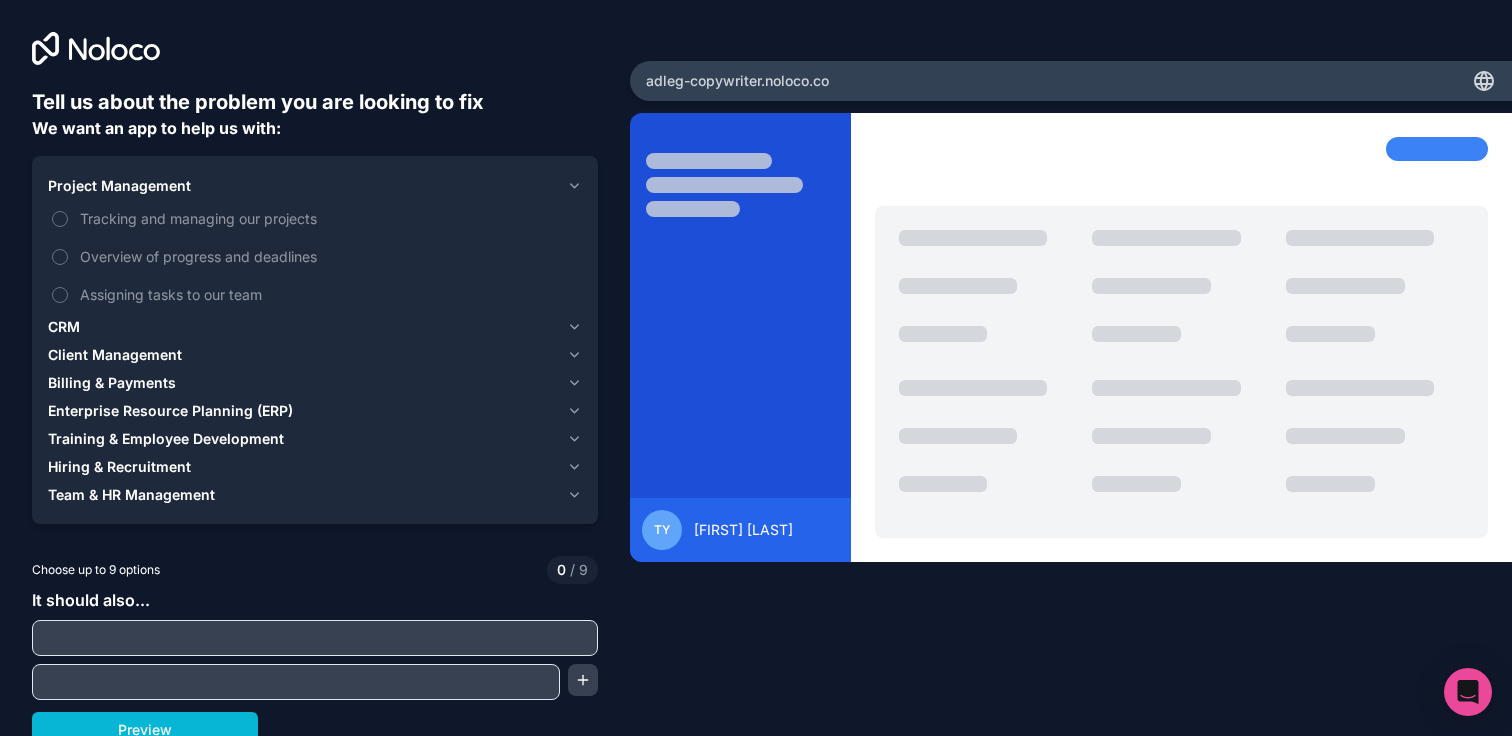 click 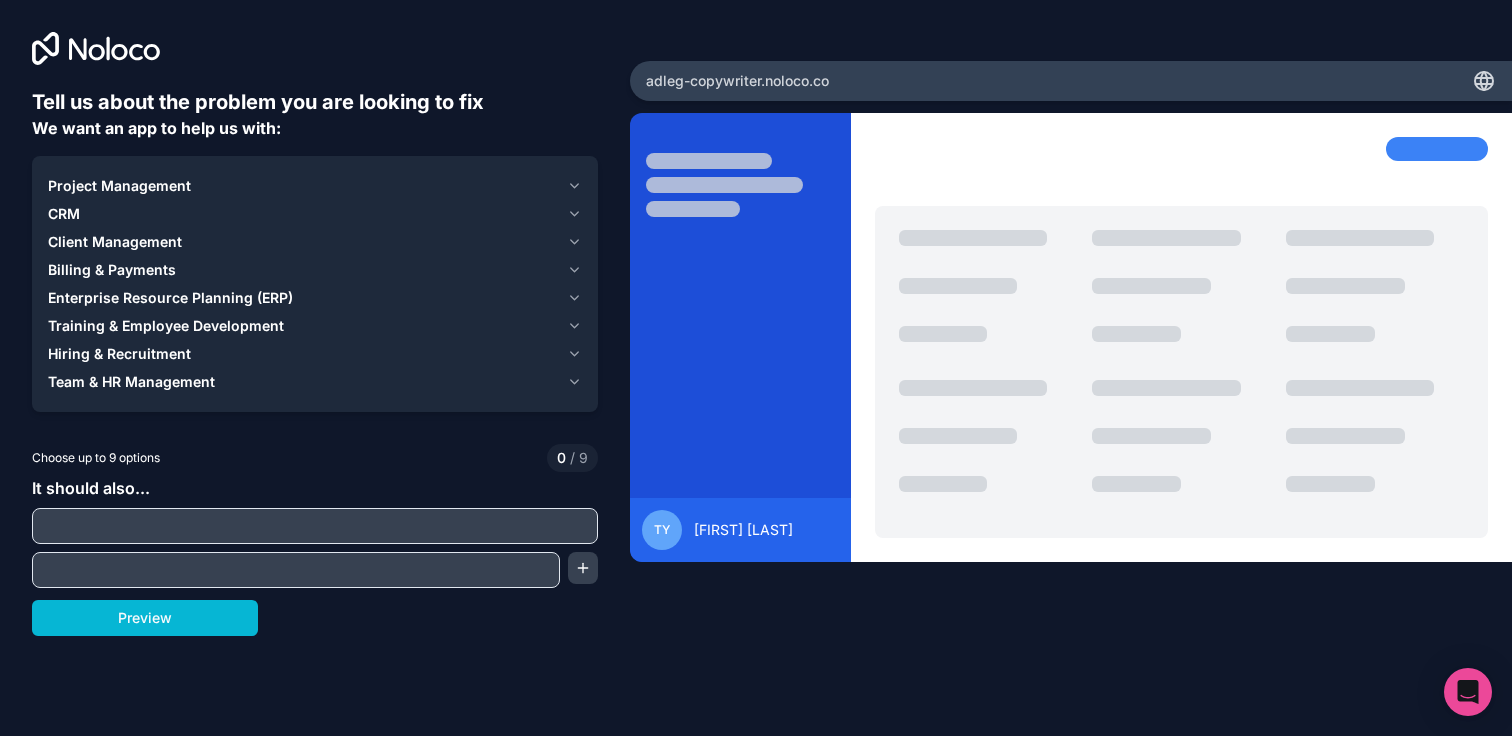 click at bounding box center [296, 570] 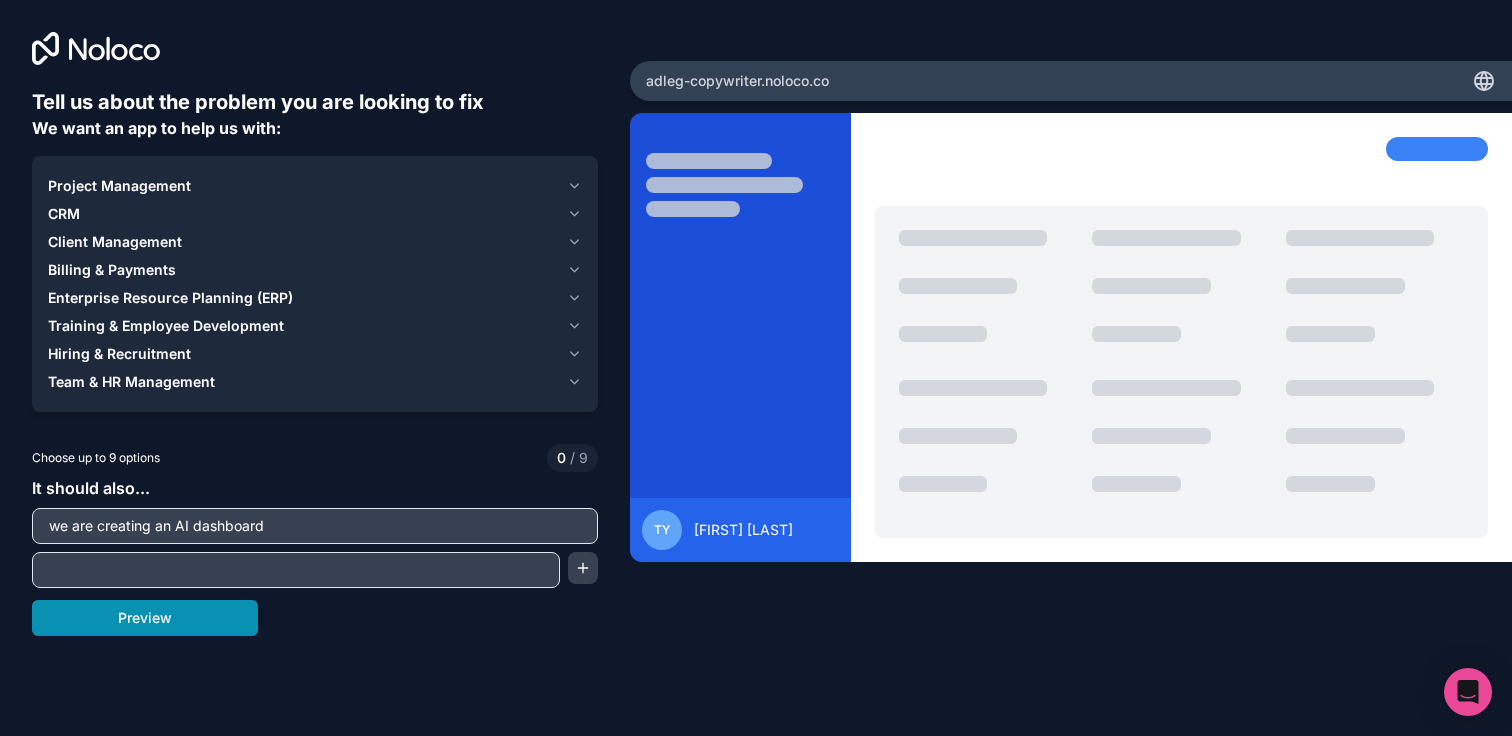 type on "we are creating an AI dashboard" 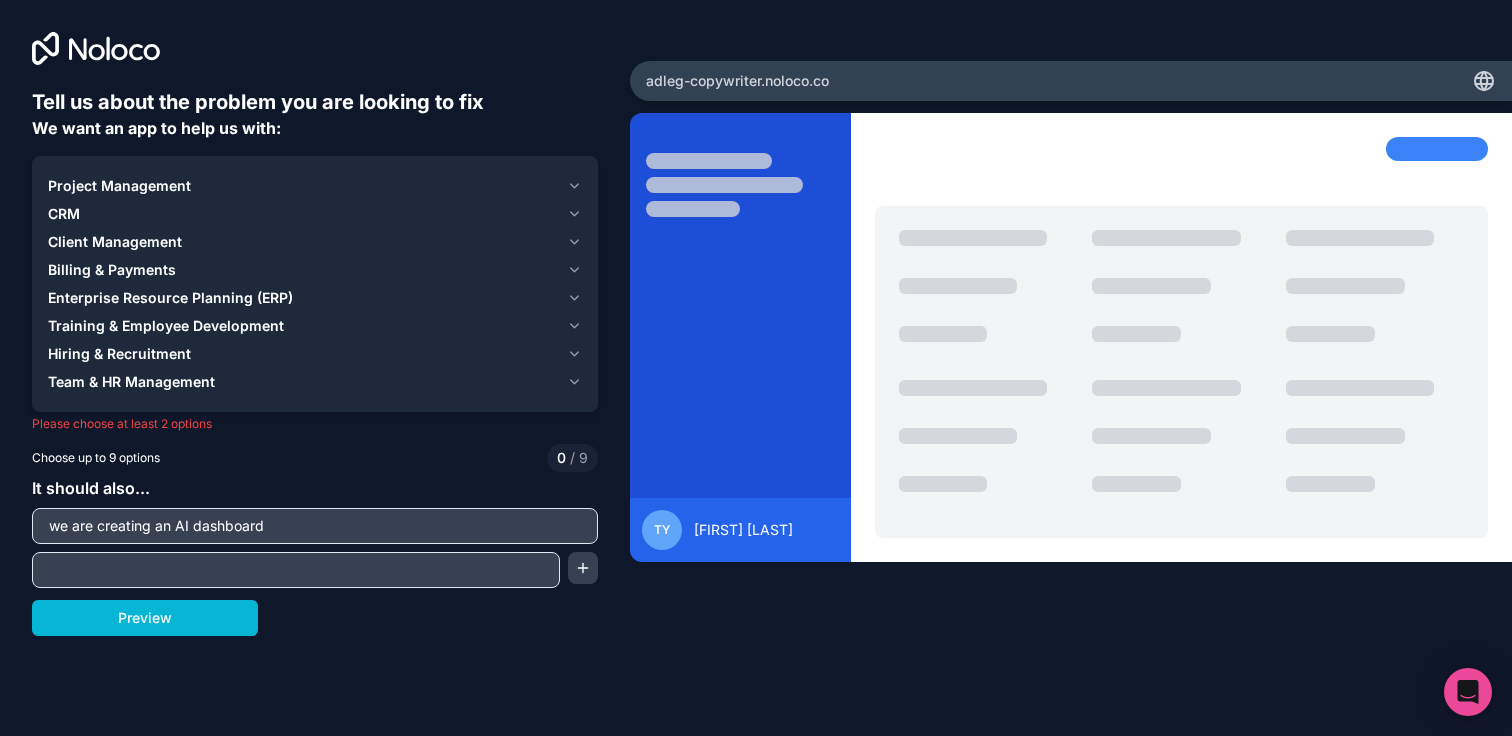 click 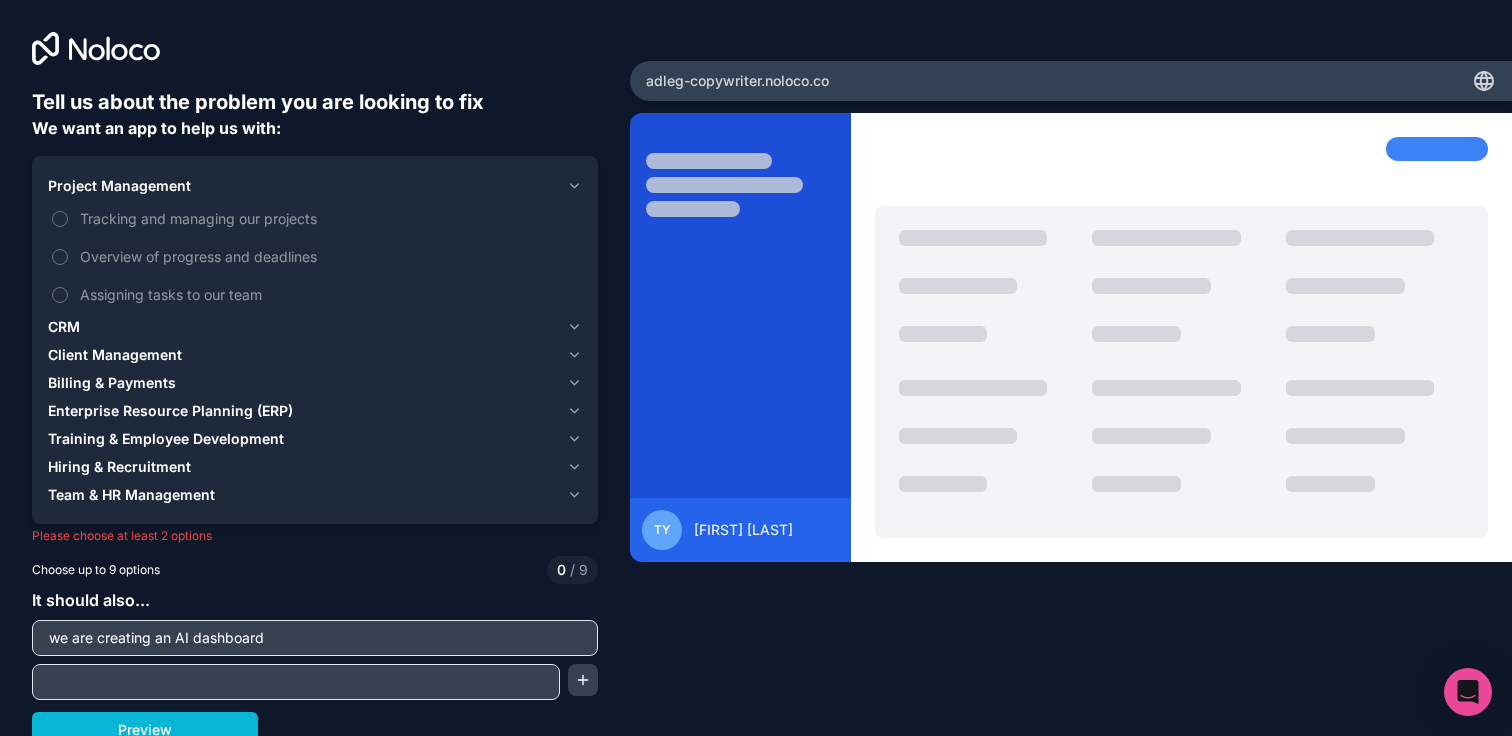 click 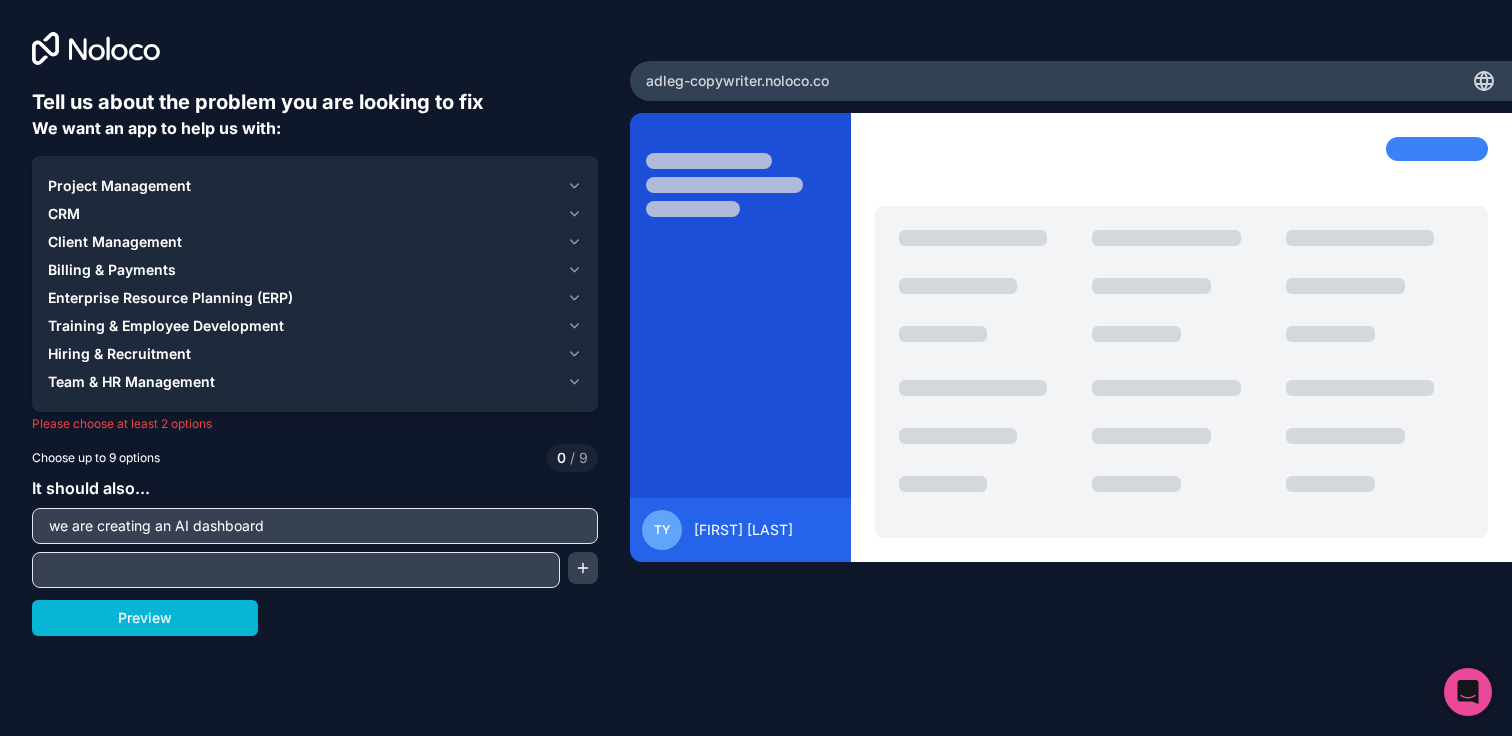 click on "Project Management" at bounding box center (119, 186) 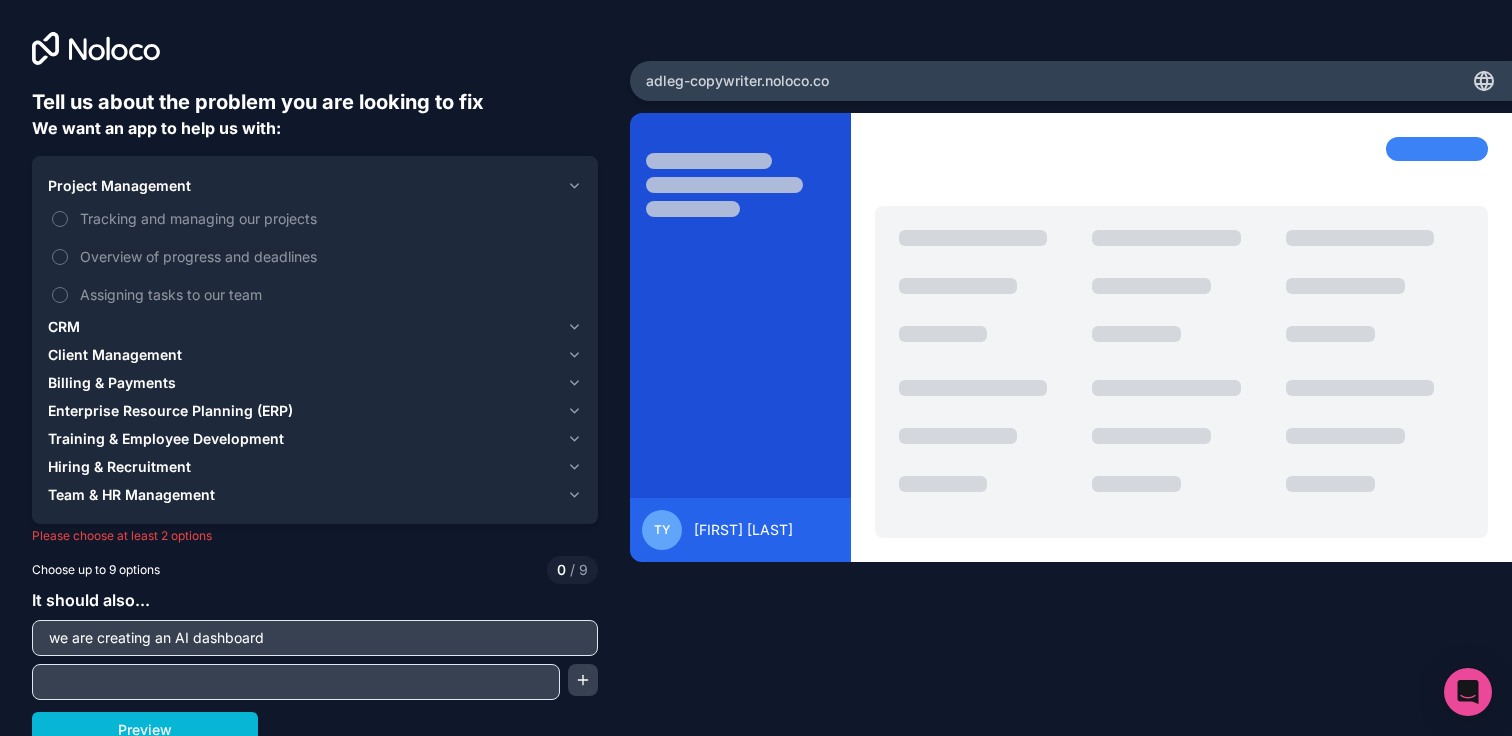 click on "Client Management" at bounding box center [303, 355] 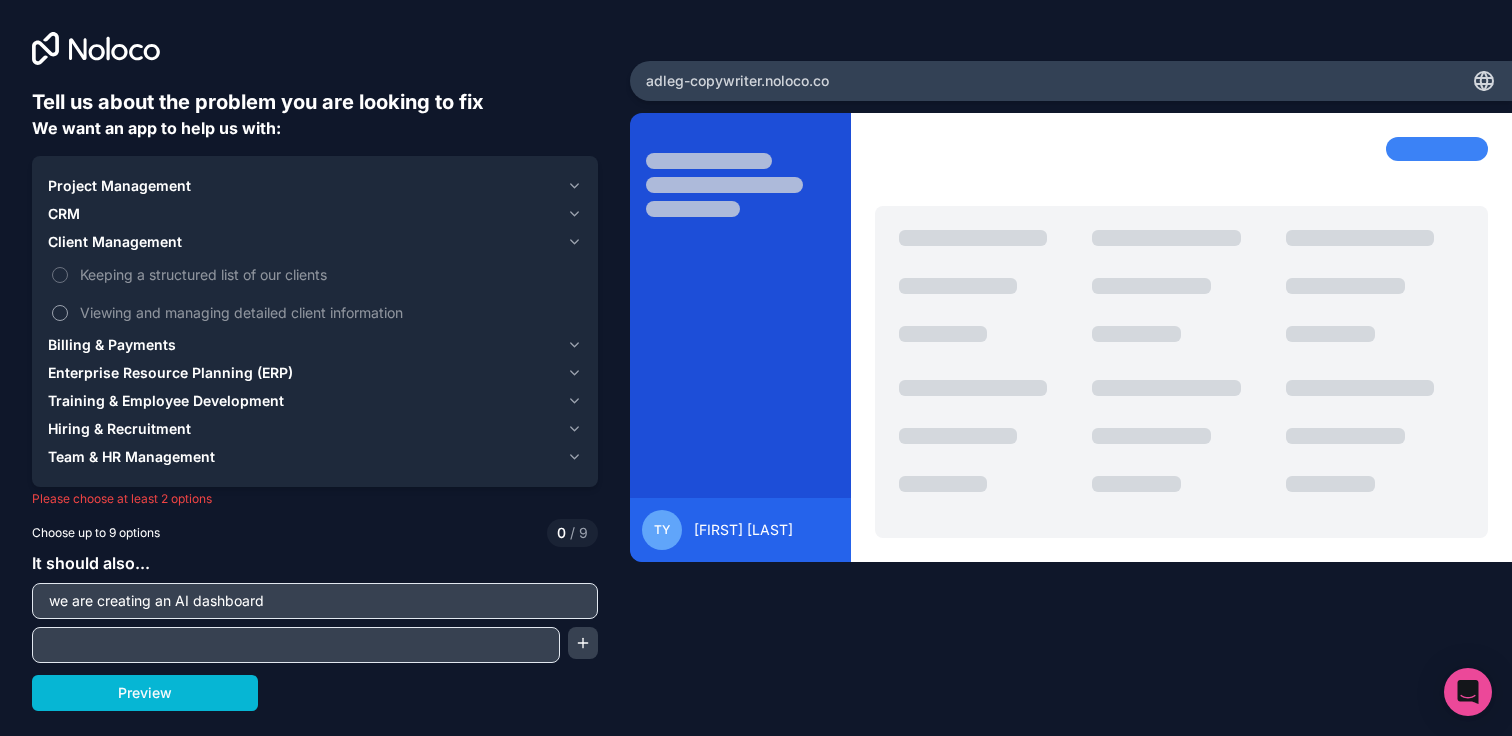 click on "Viewing and managing detailed client information" at bounding box center (329, 312) 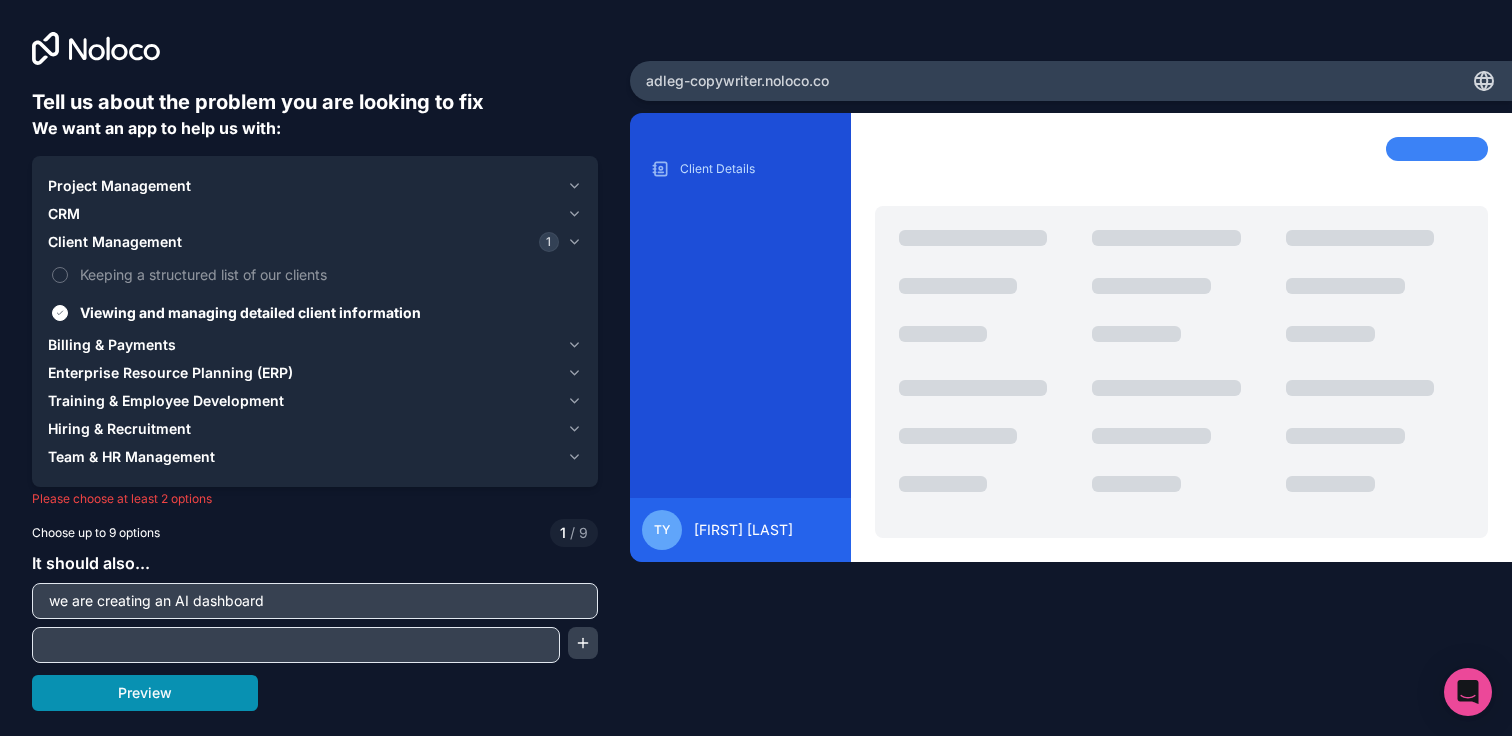 click on "Preview" at bounding box center [145, 693] 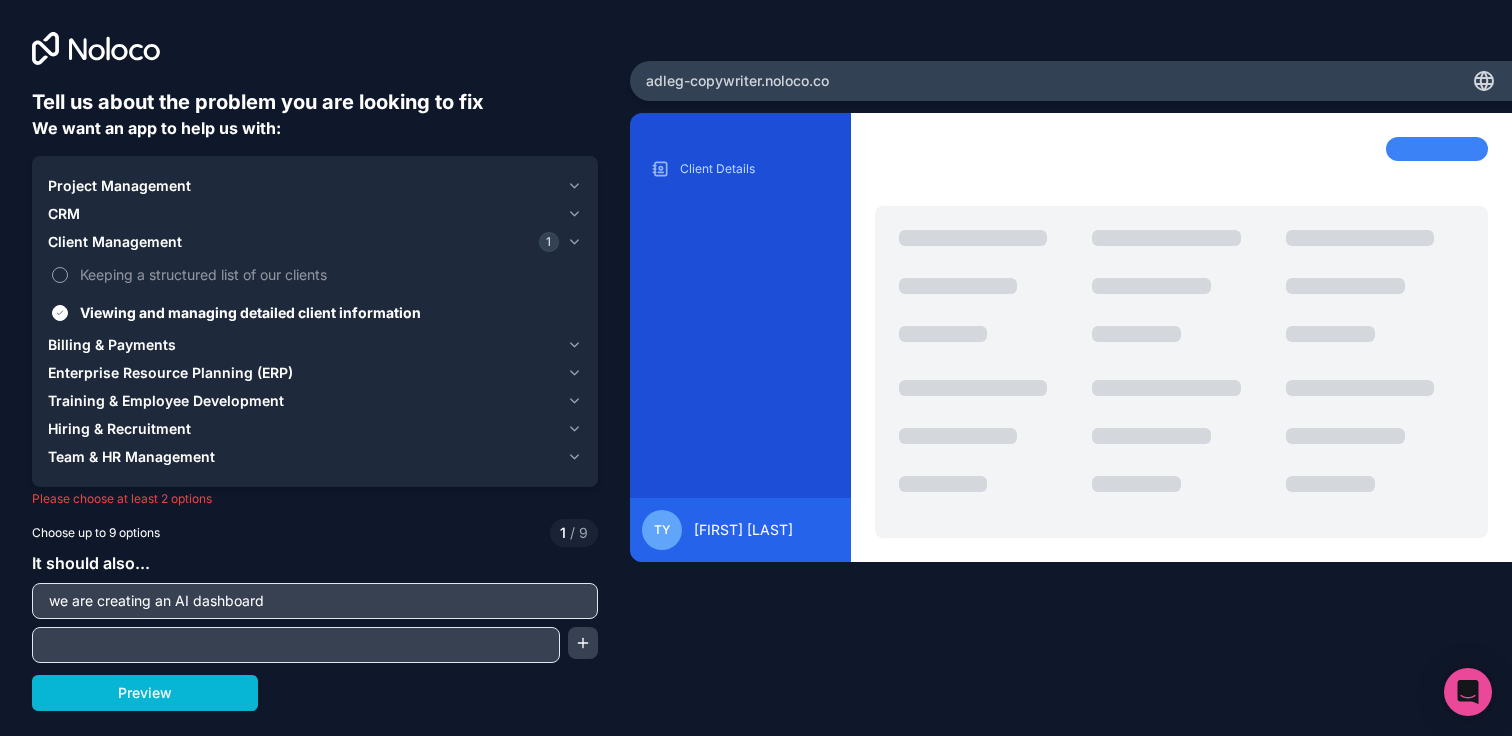 click on "Keeping a structured list of our clients" at bounding box center (329, 274) 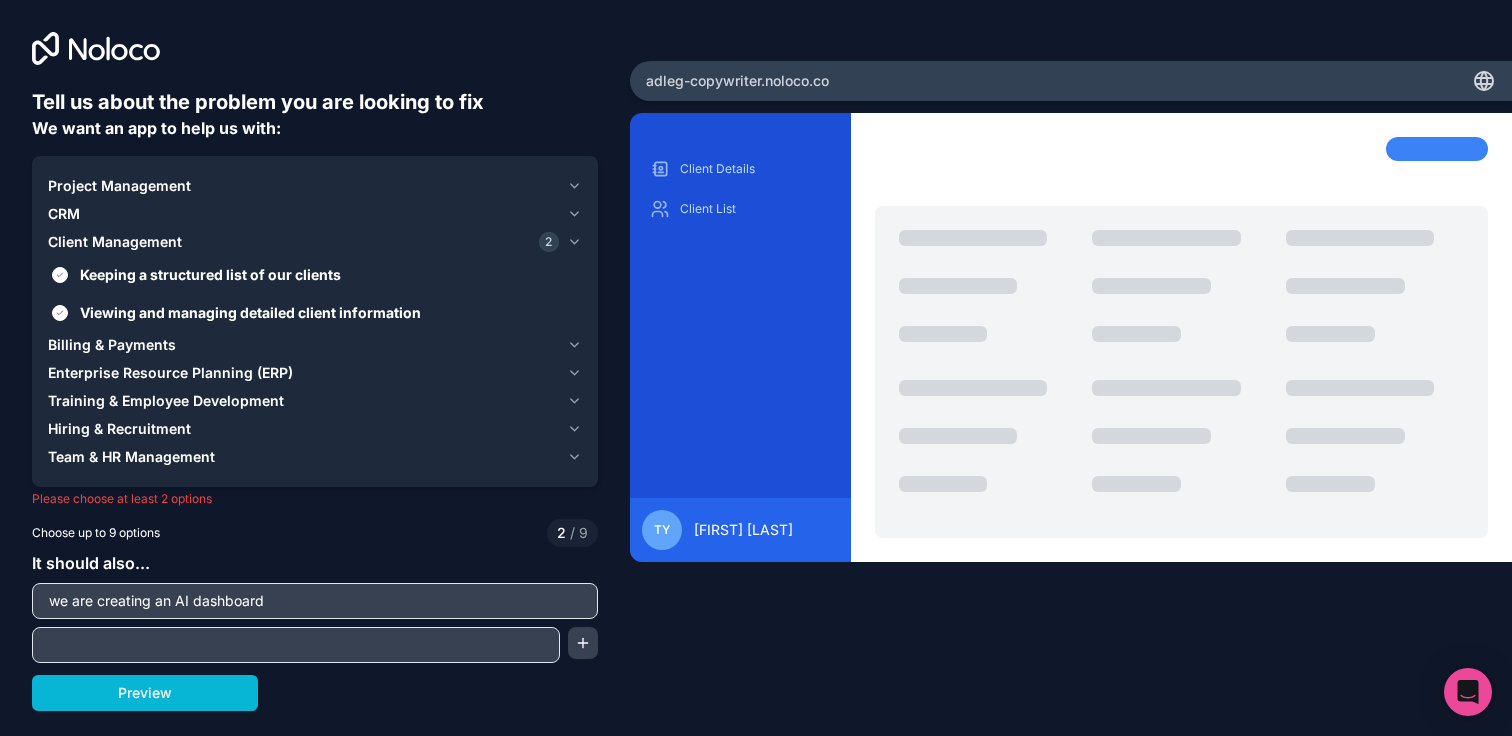 drag, startPoint x: 181, startPoint y: 693, endPoint x: 340, endPoint y: 653, distance: 163.95427 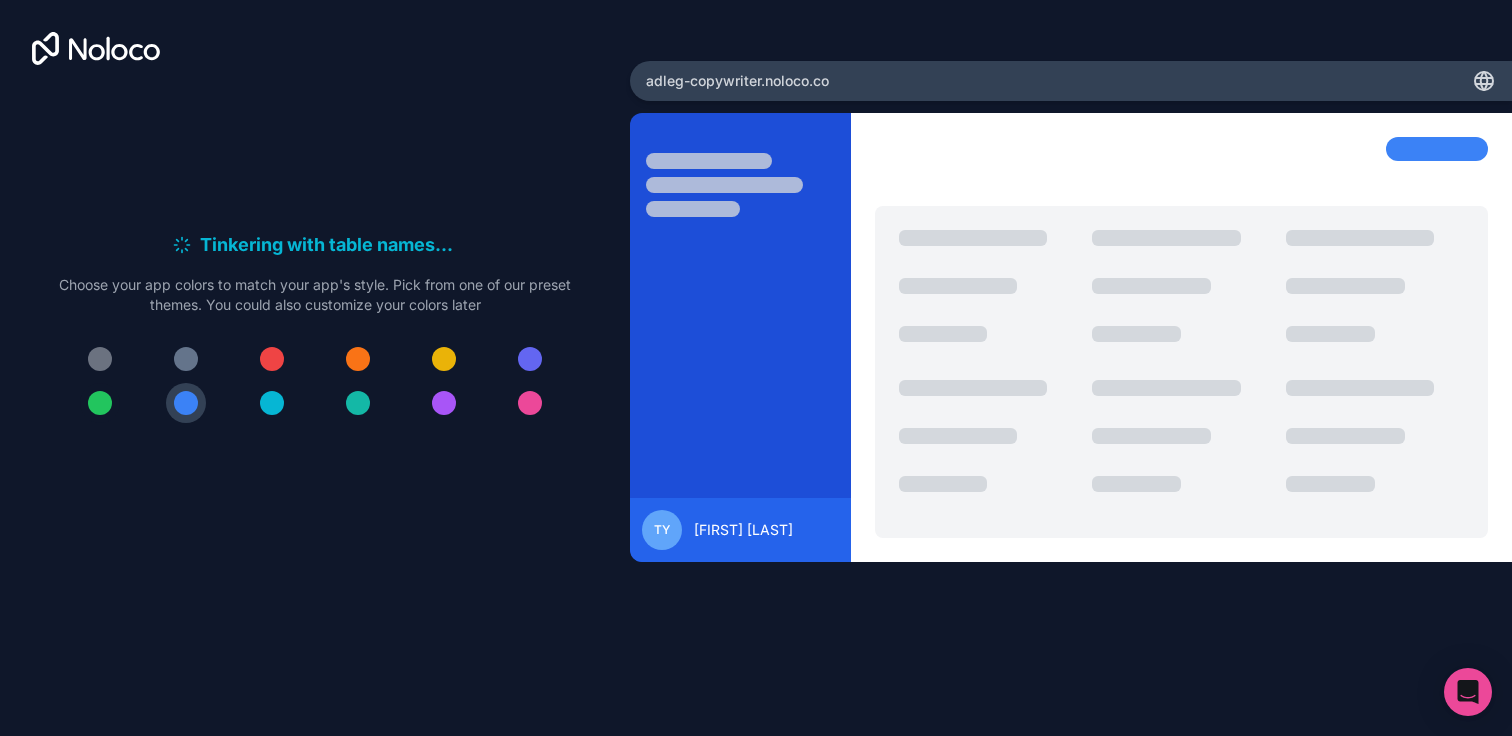 click at bounding box center [100, 403] 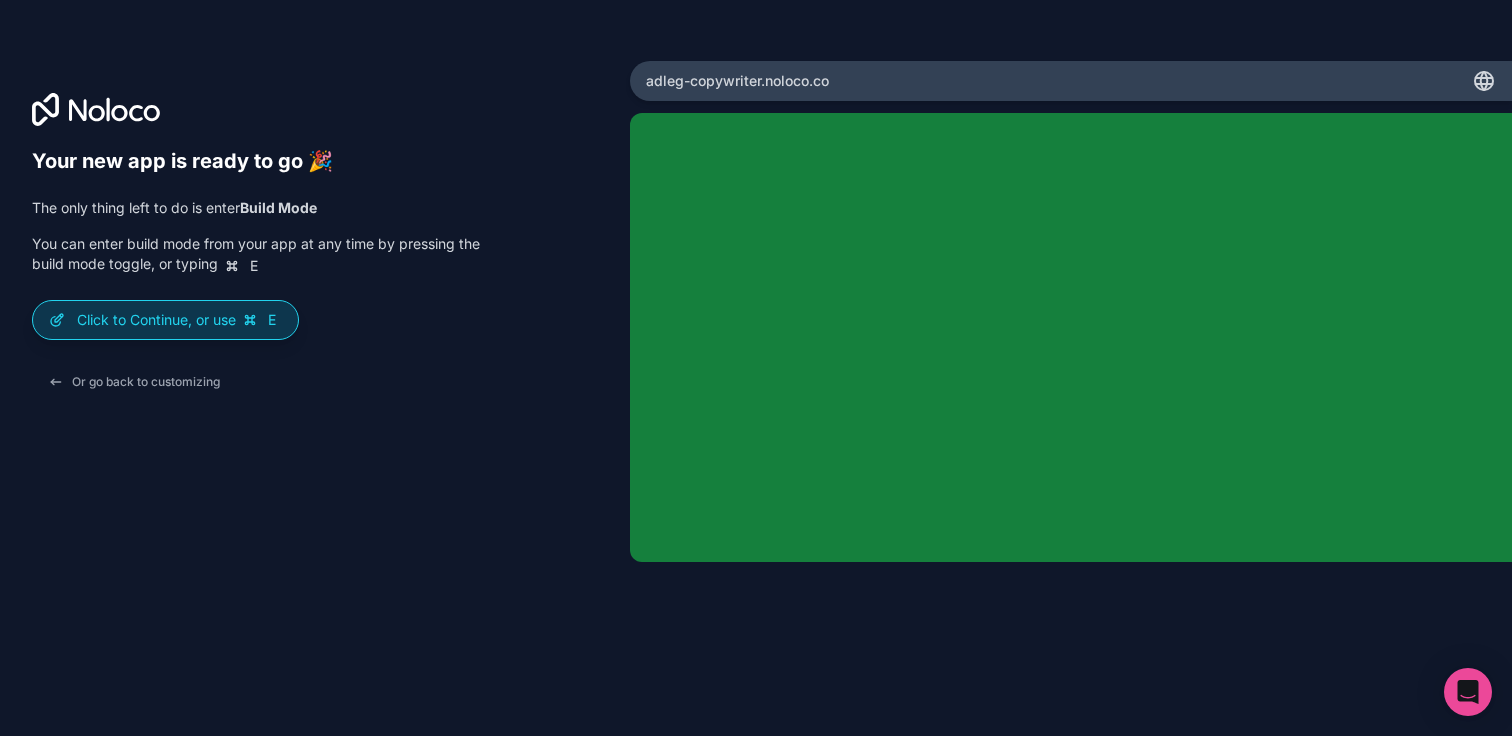 click on "Click to Continue, or use  E" at bounding box center [179, 320] 